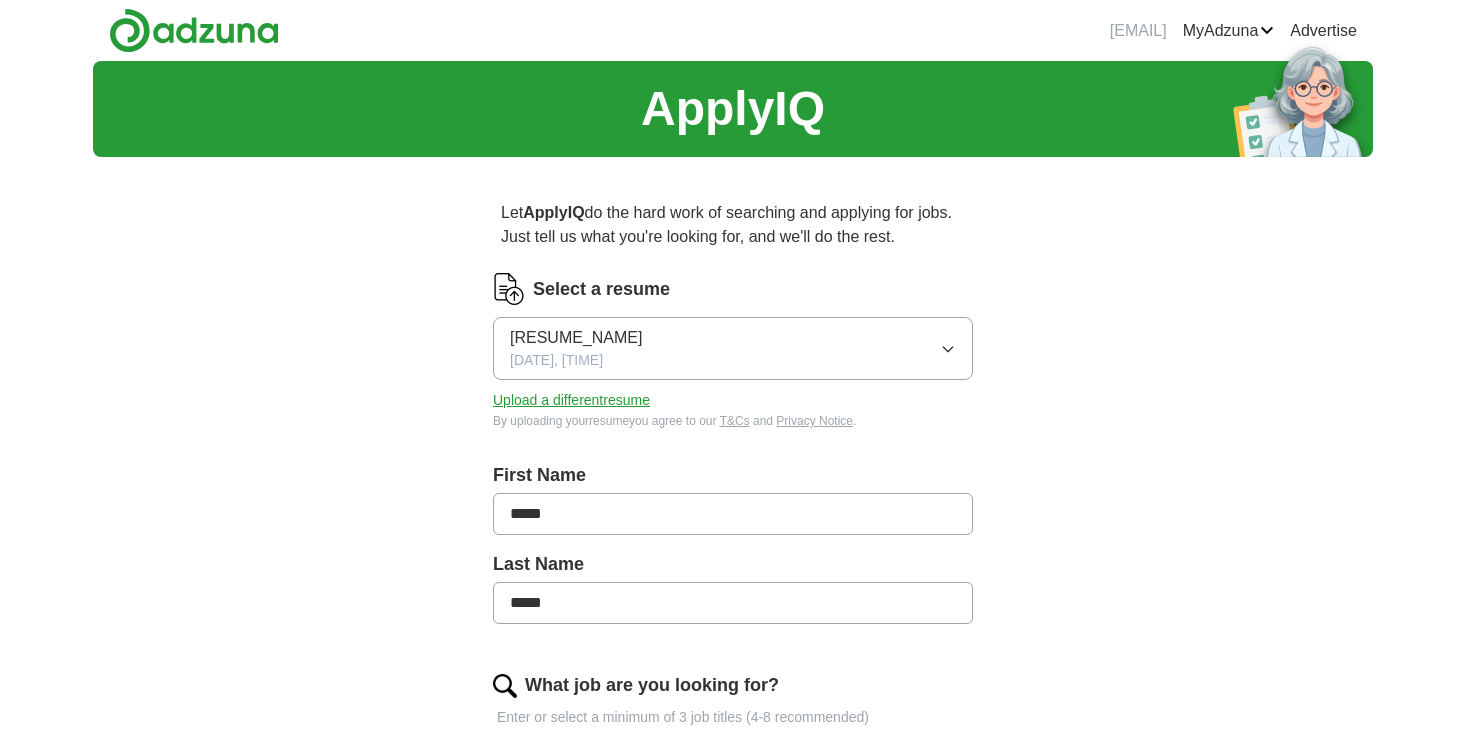 scroll, scrollTop: 0, scrollLeft: 0, axis: both 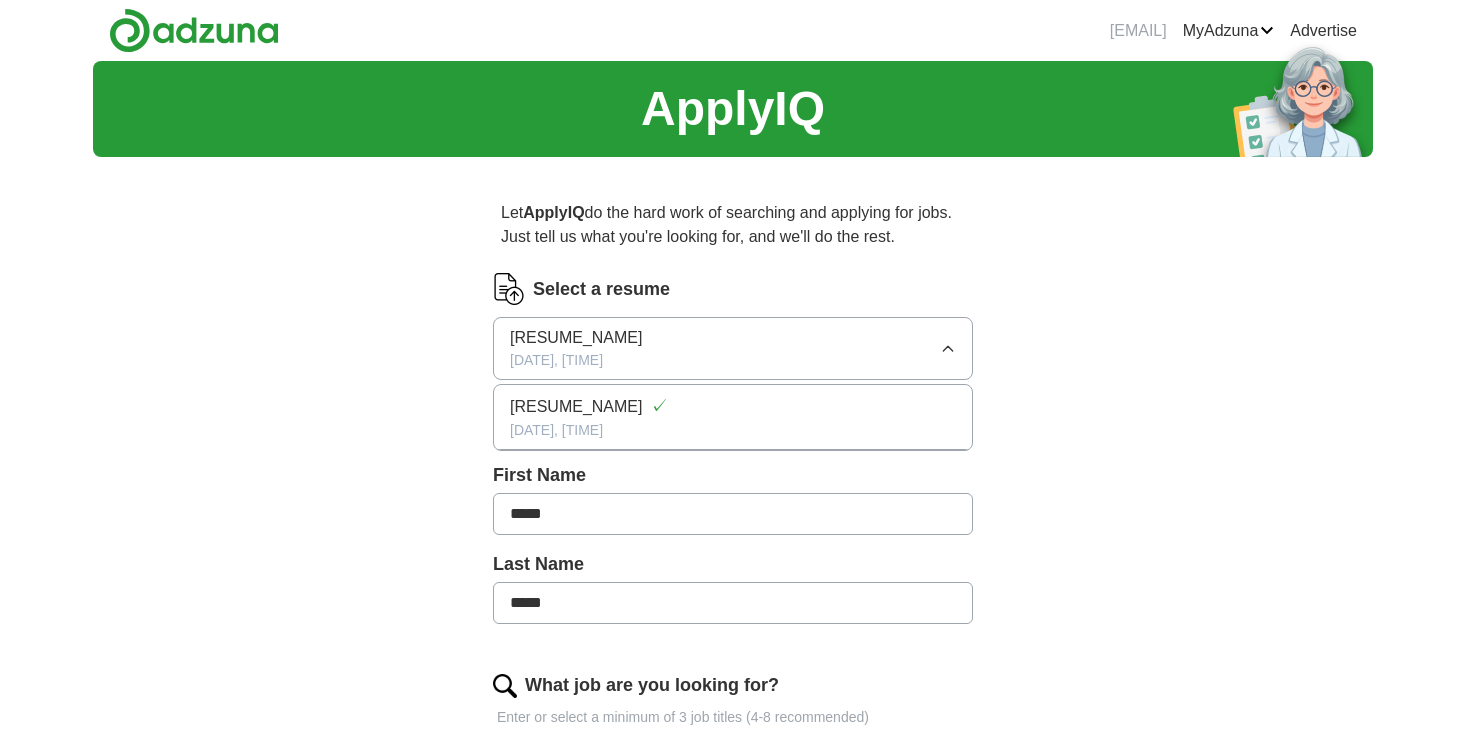 click on "ApplyIQ Let  ApplyIQ  do the hard work of searching and applying for jobs. Just tell us what you're looking for, and we'll do the rest. Select a resume [RESUME_NAME] [DATE], [TIME] [RESUME_NAME] ✓ [DATE], [TIME] Upload a different  resume By uploading your  resume  you agree to our   T&Cs   and   Privacy Notice . First Name ***** Last Name ***** What job are you looking for? Enter or select a minimum of 3 job titles (4-8 recommended) Teacher + Middle School Special Education Teacher + Elementary School Teacher + Educational Leadership Coordinator + Instructional Coach + Curriculum Development Specialist + Special Education Consultant + Teacher of Students with Disabilities + Special Education Supervisor + Vice Principal + IEP Coordinator + Where do you want to work? 25 mile radius Advanced Start applying for jobs By registering, you consent to us applying to suitable jobs for you" at bounding box center [733, 855] 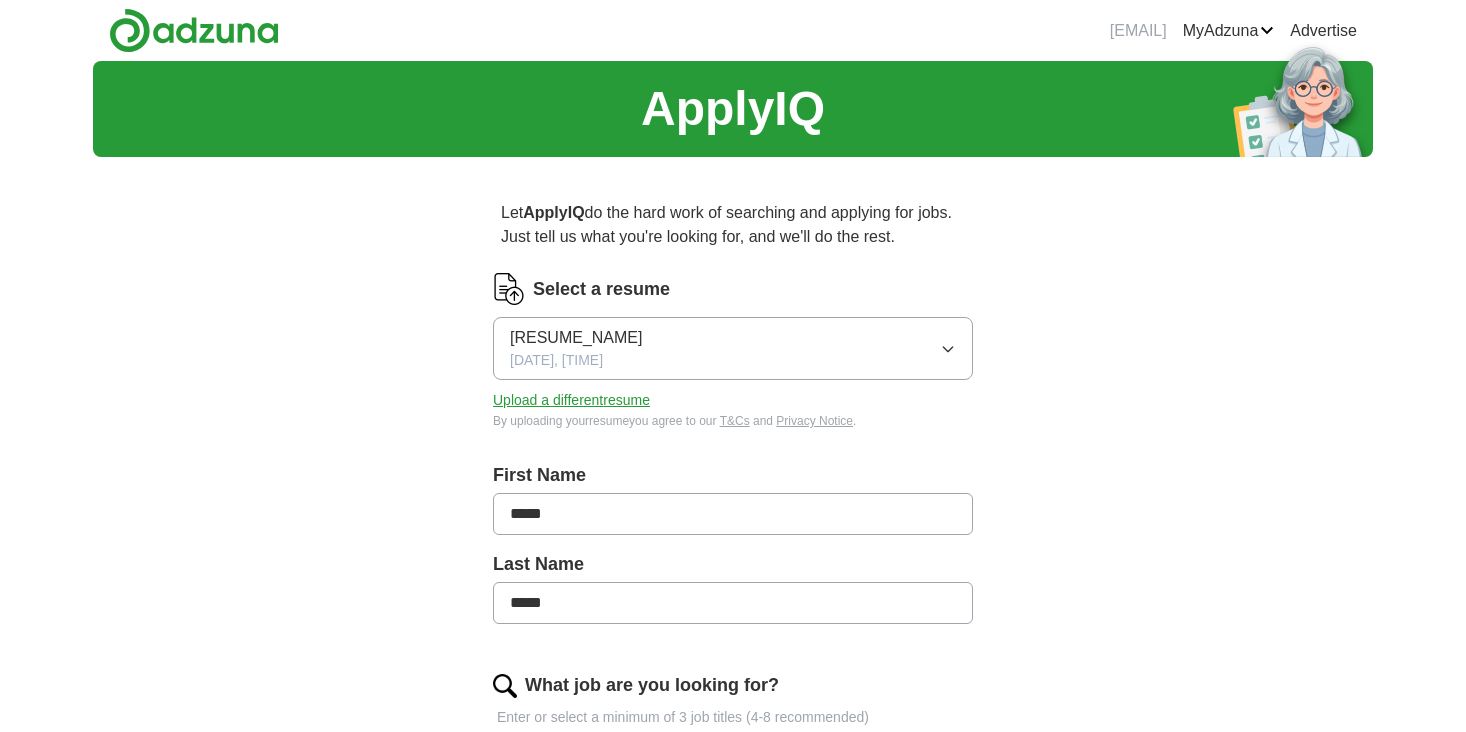 click on "Upload a different  resume" at bounding box center (571, 400) 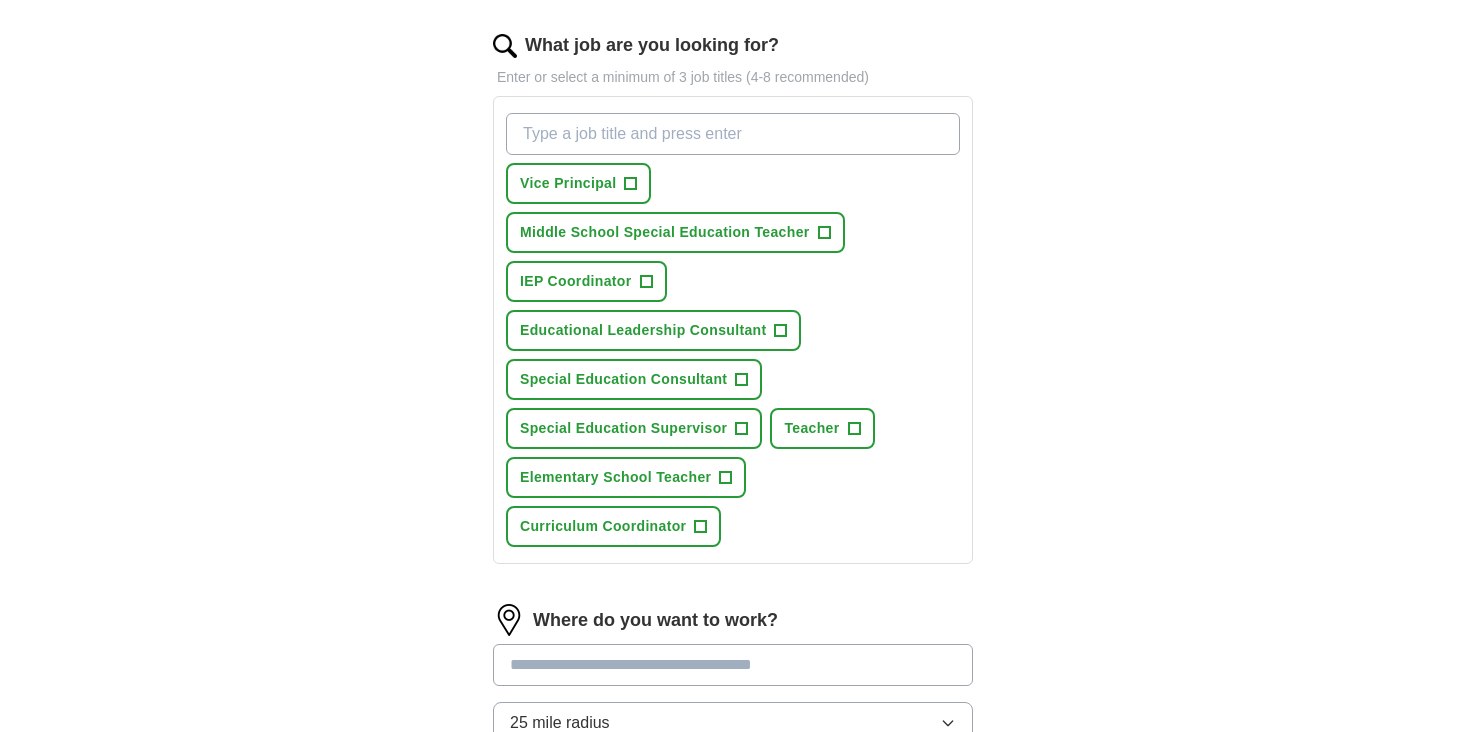 scroll, scrollTop: 642, scrollLeft: 0, axis: vertical 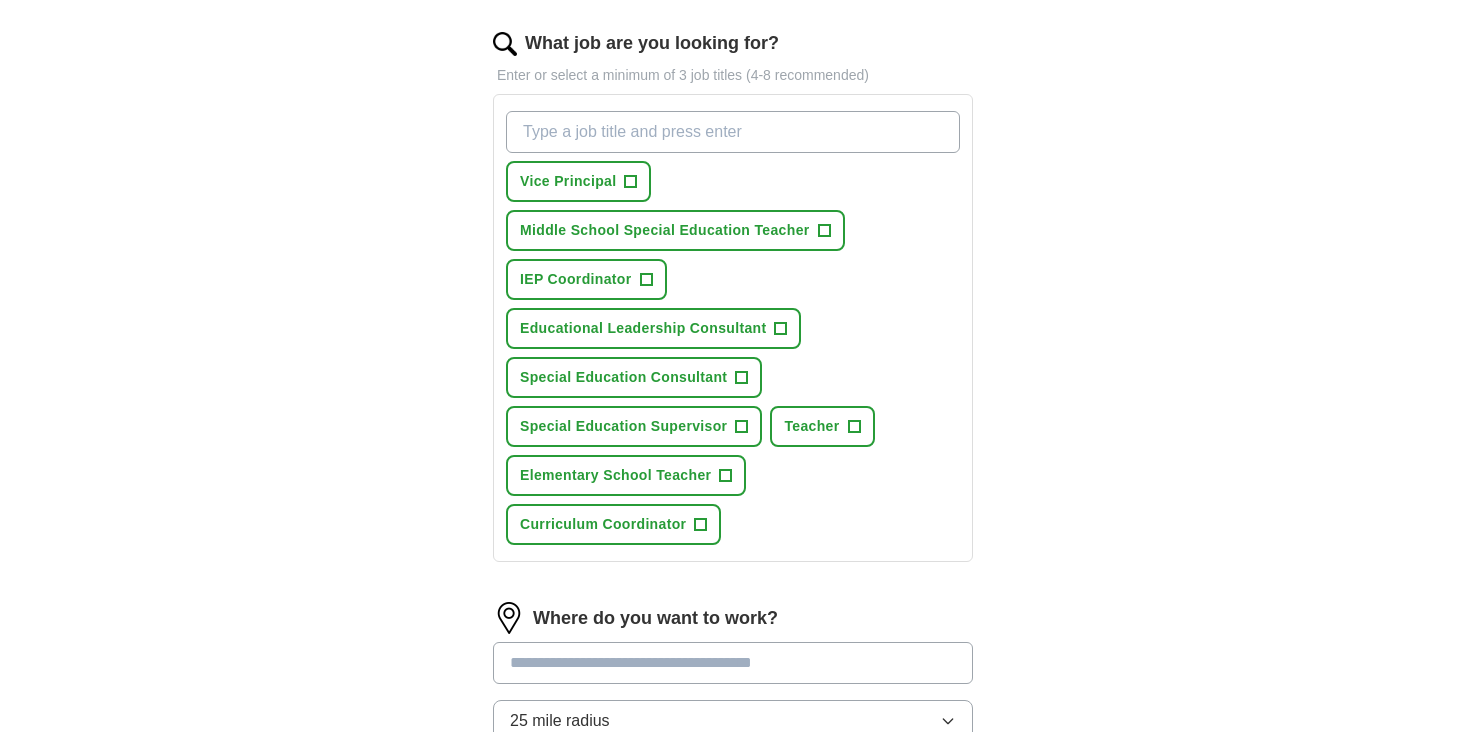 click on "What job are you looking for?" at bounding box center [733, 132] 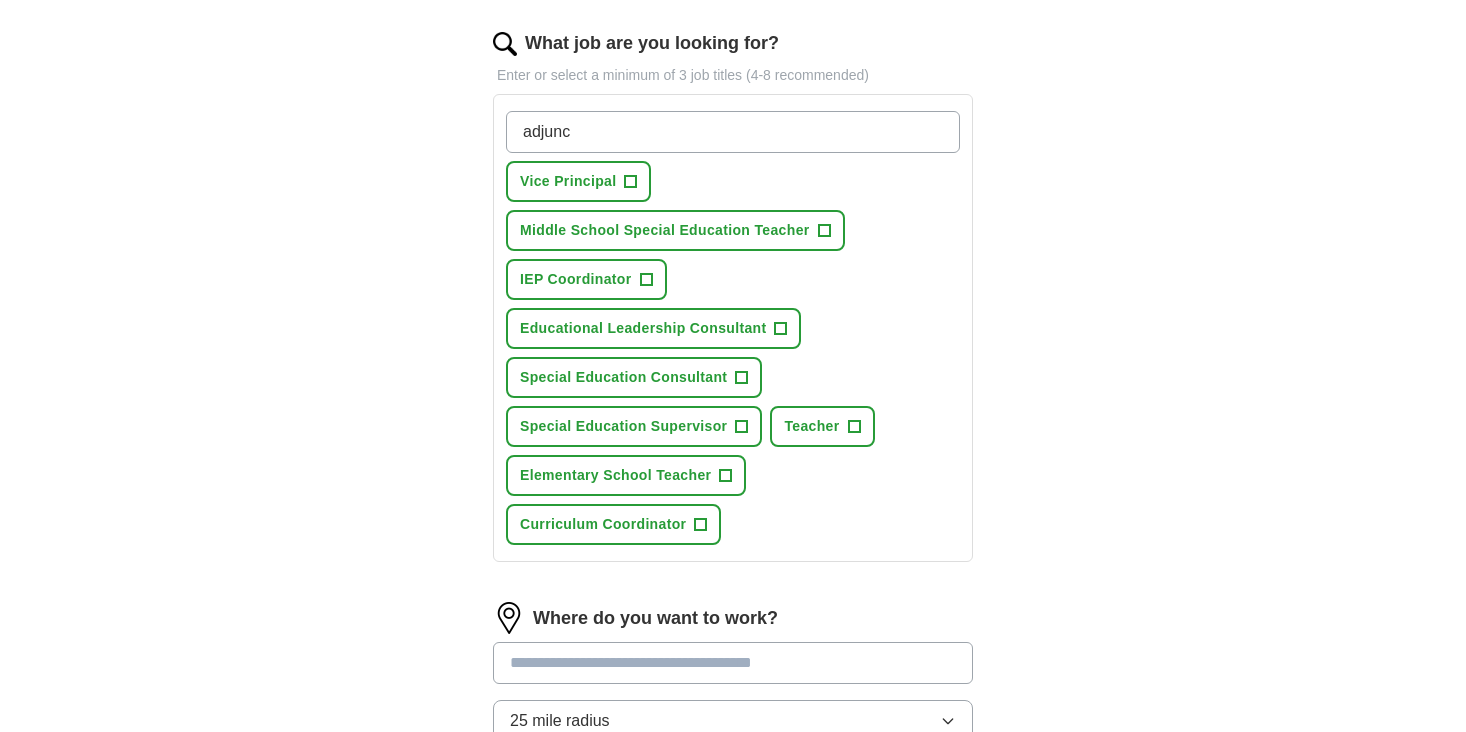 type on "adjunct" 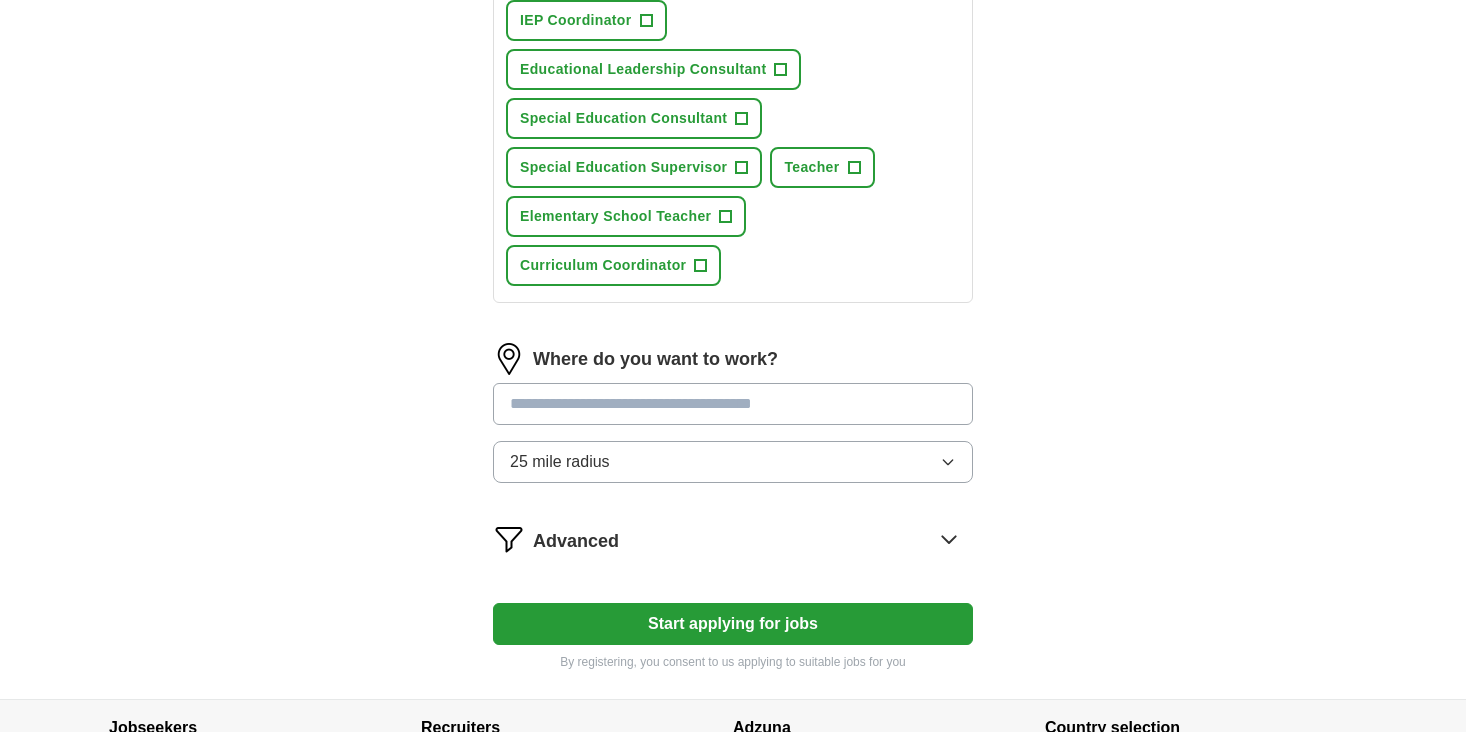 scroll, scrollTop: 902, scrollLeft: 0, axis: vertical 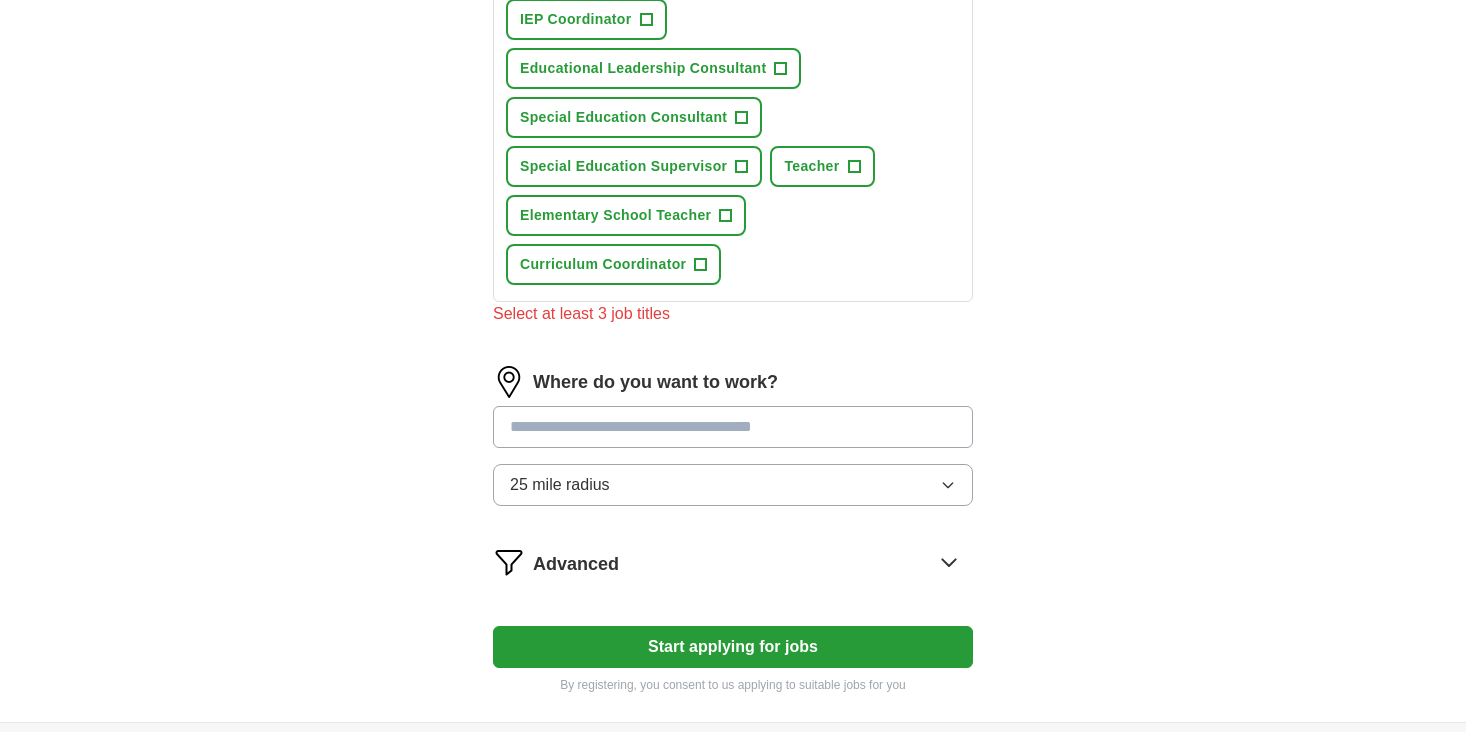 click at bounding box center (733, 427) 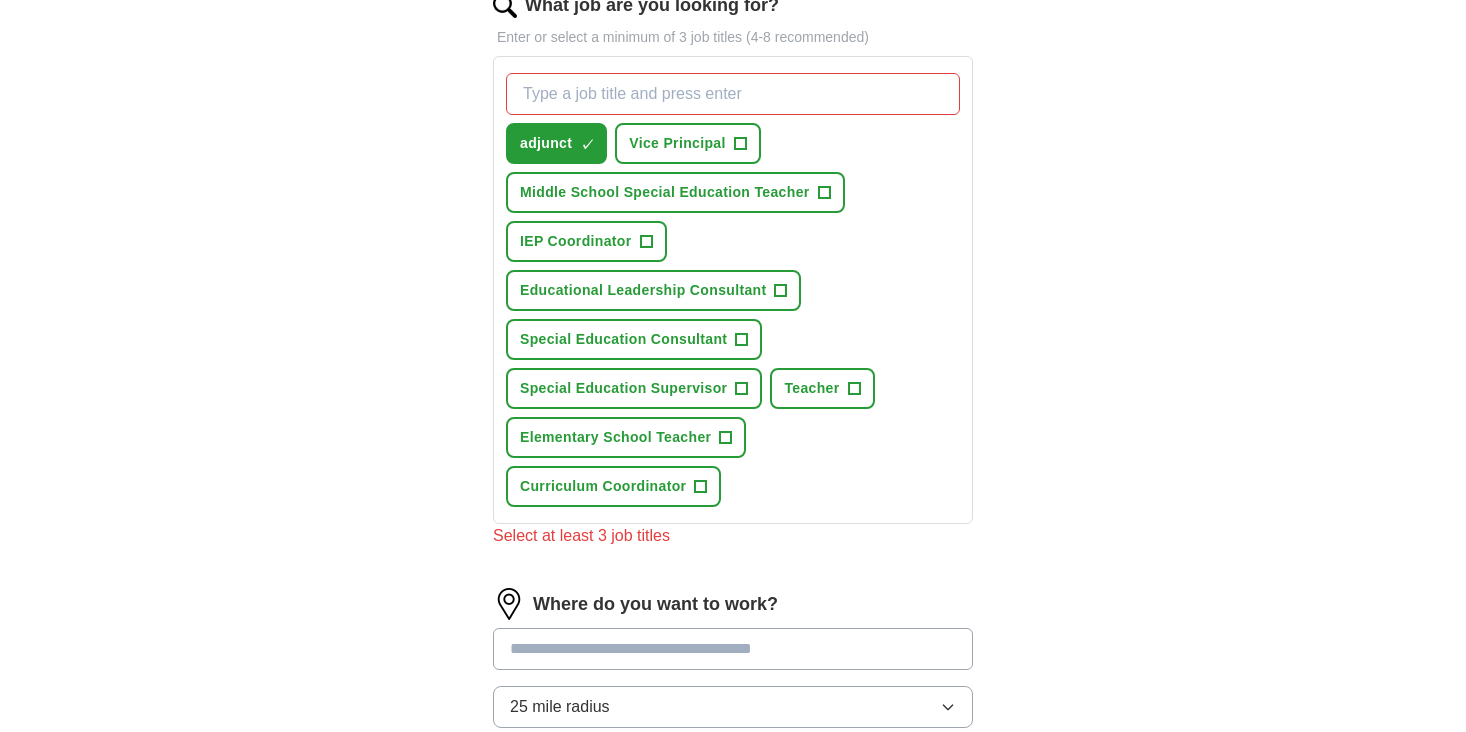 scroll, scrollTop: 677, scrollLeft: 0, axis: vertical 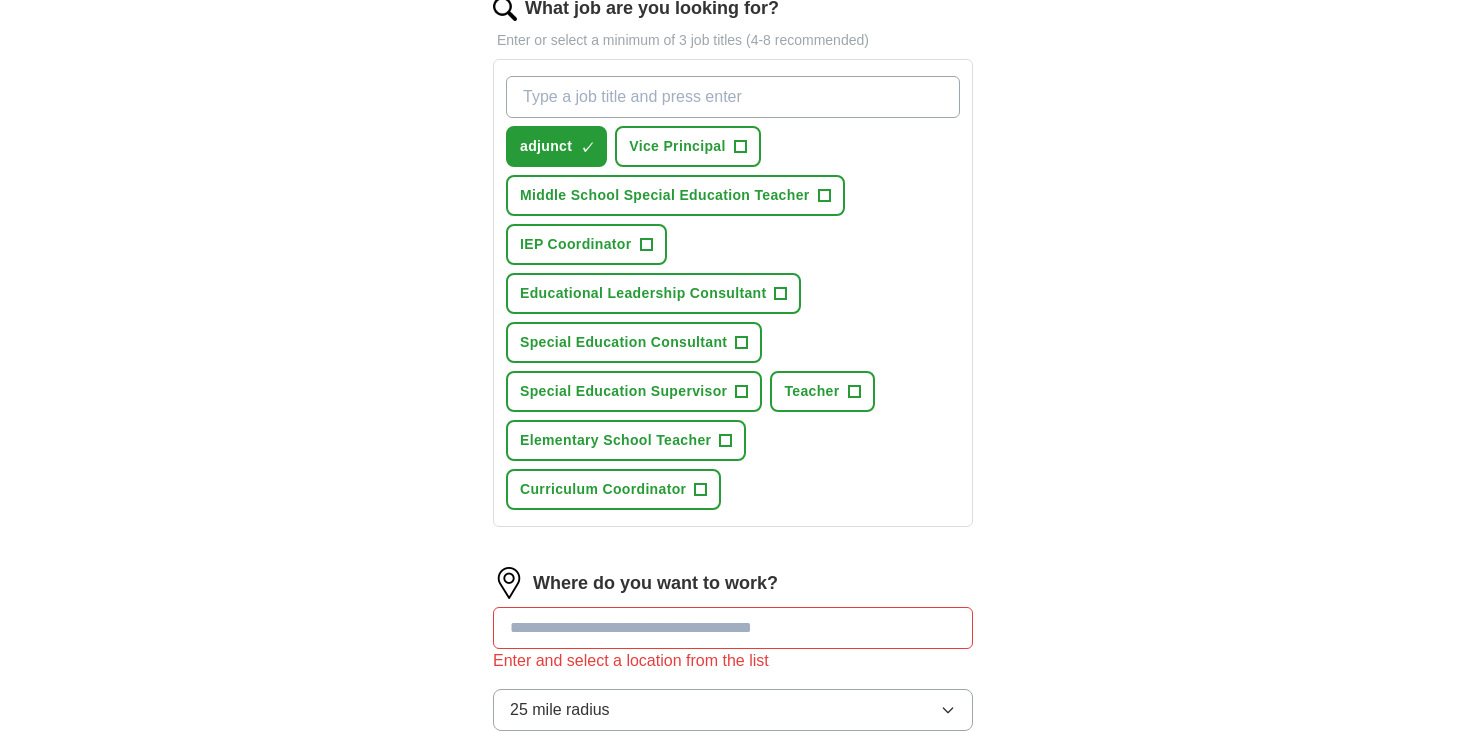 click on "What job are you looking for?" at bounding box center (733, 97) 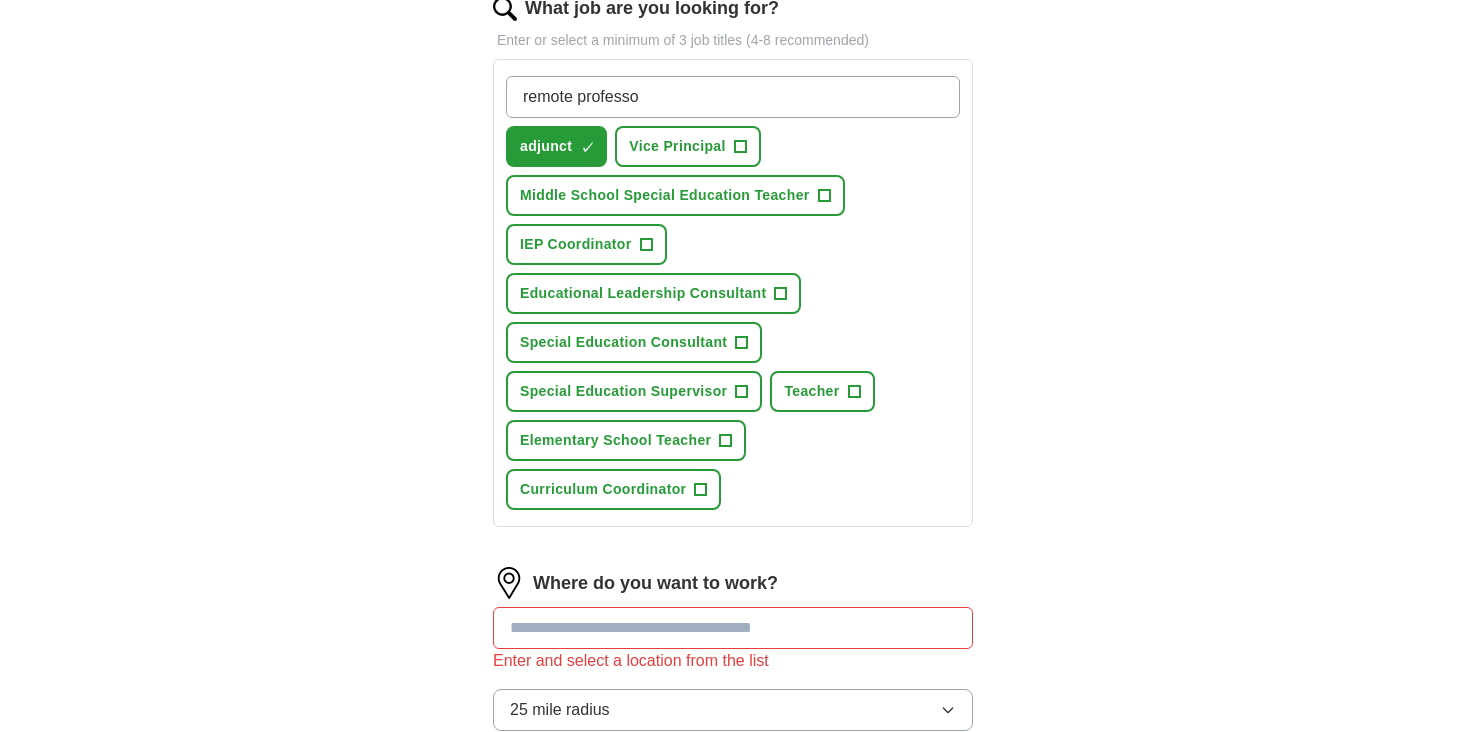 type on "remote professor" 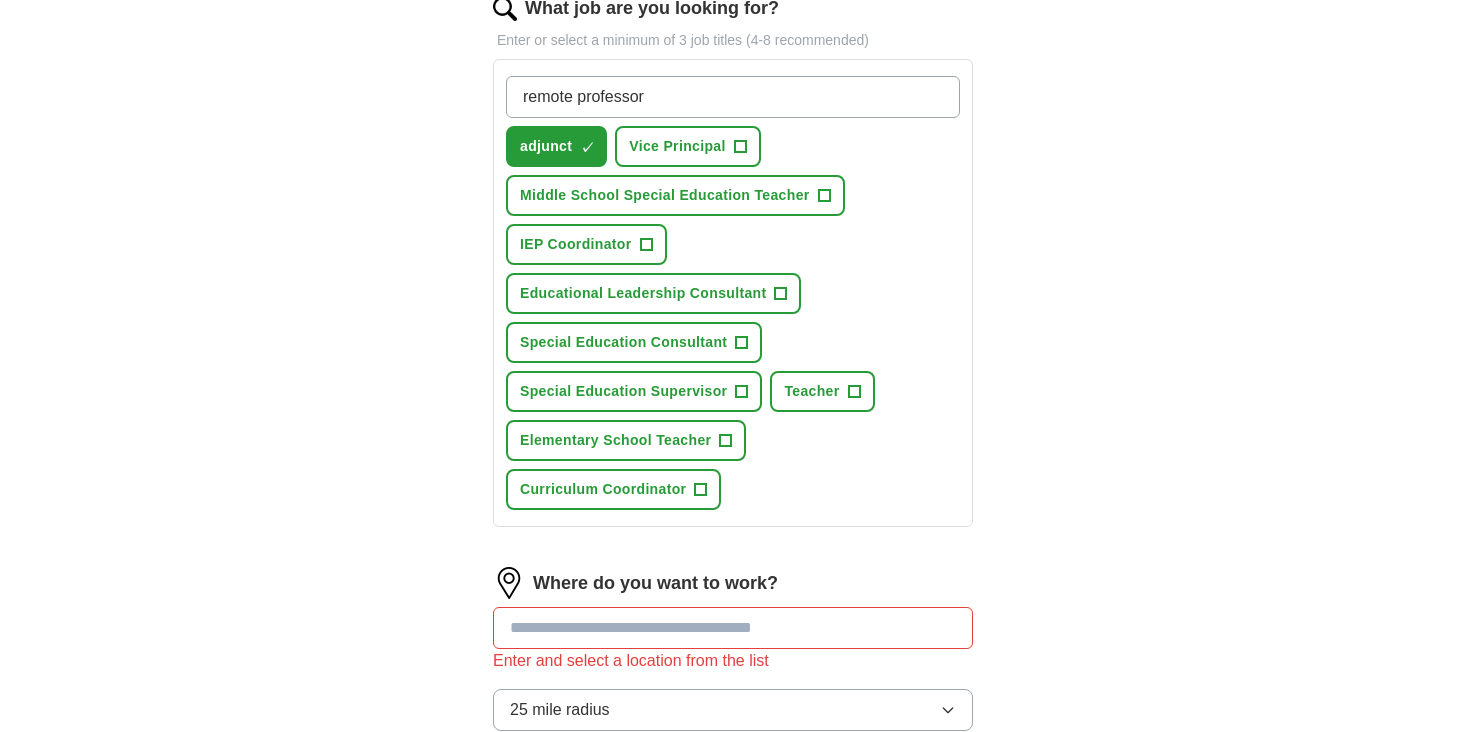 type 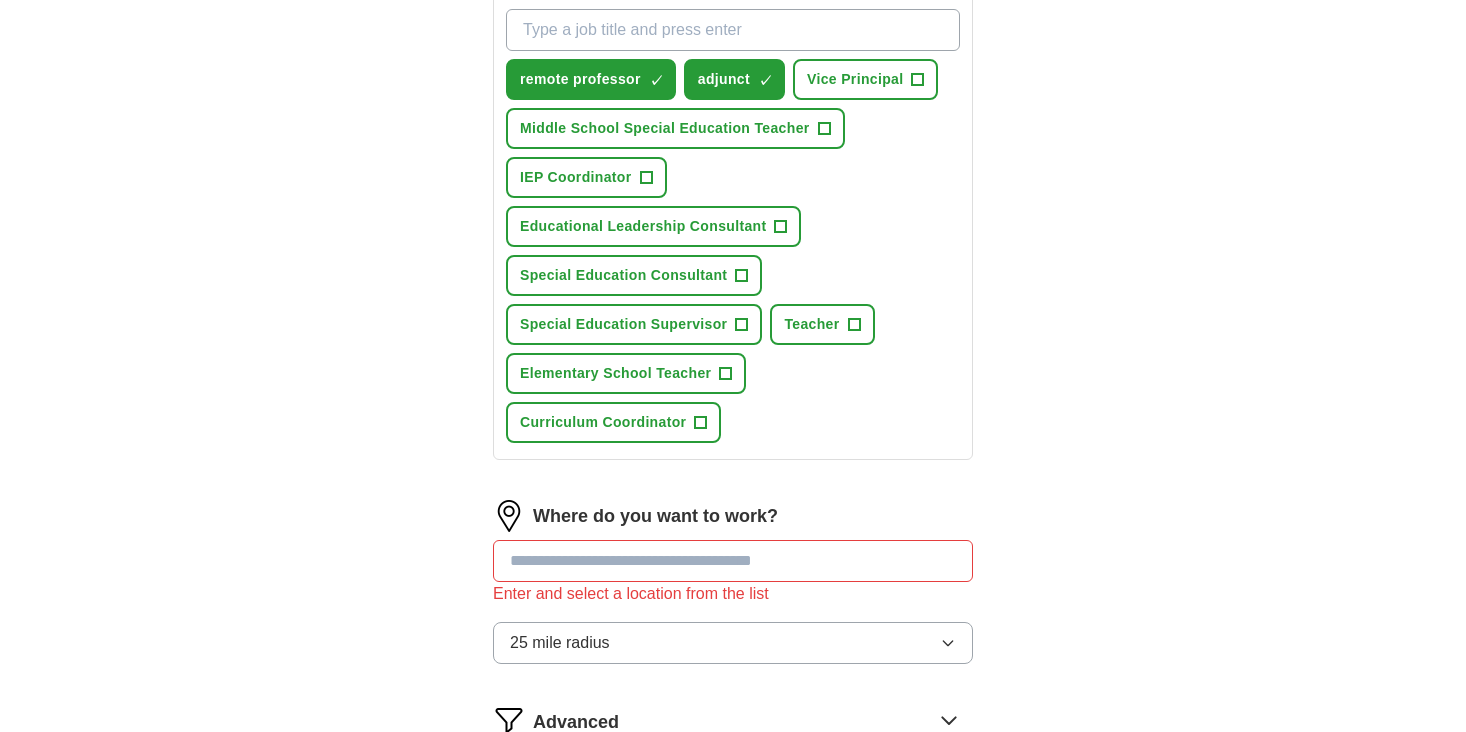 scroll, scrollTop: 741, scrollLeft: 0, axis: vertical 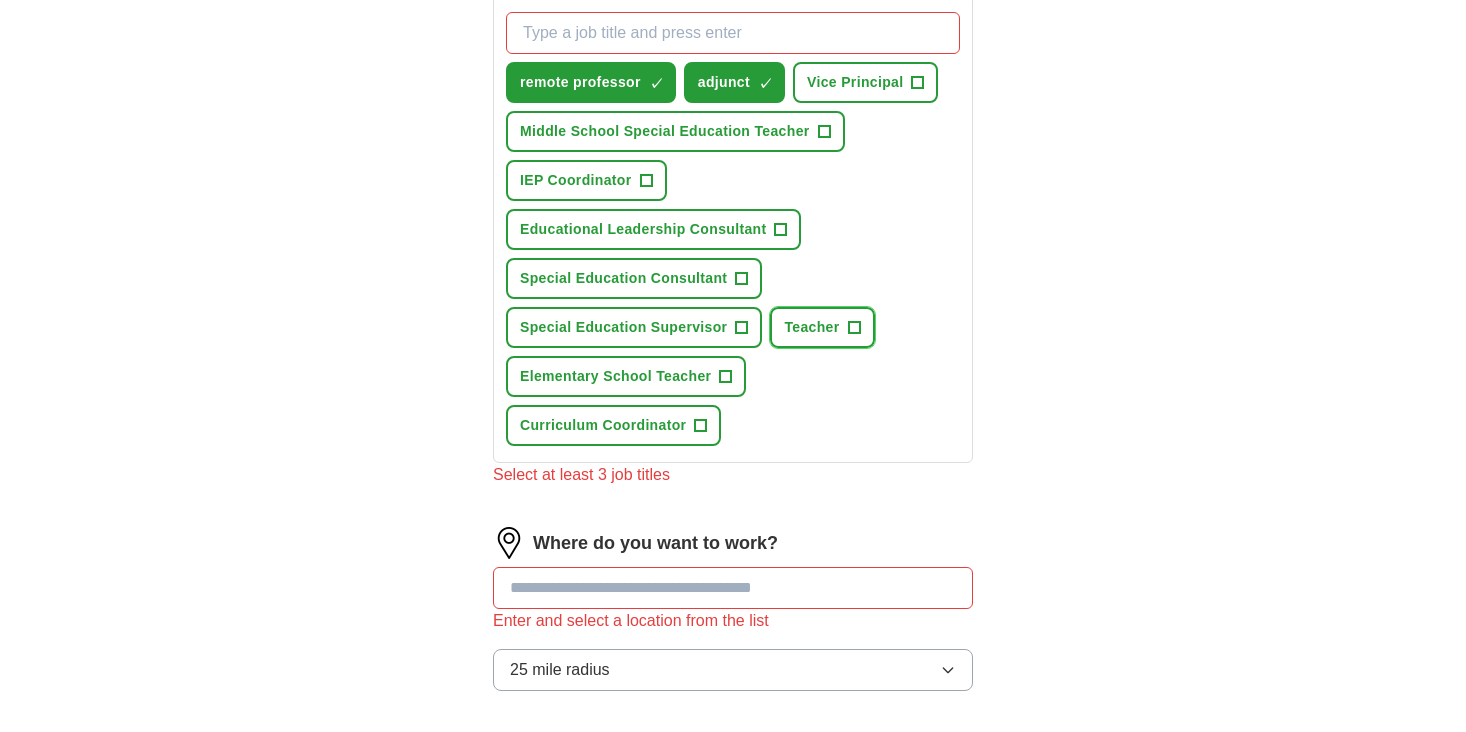 click on "+" at bounding box center (854, 328) 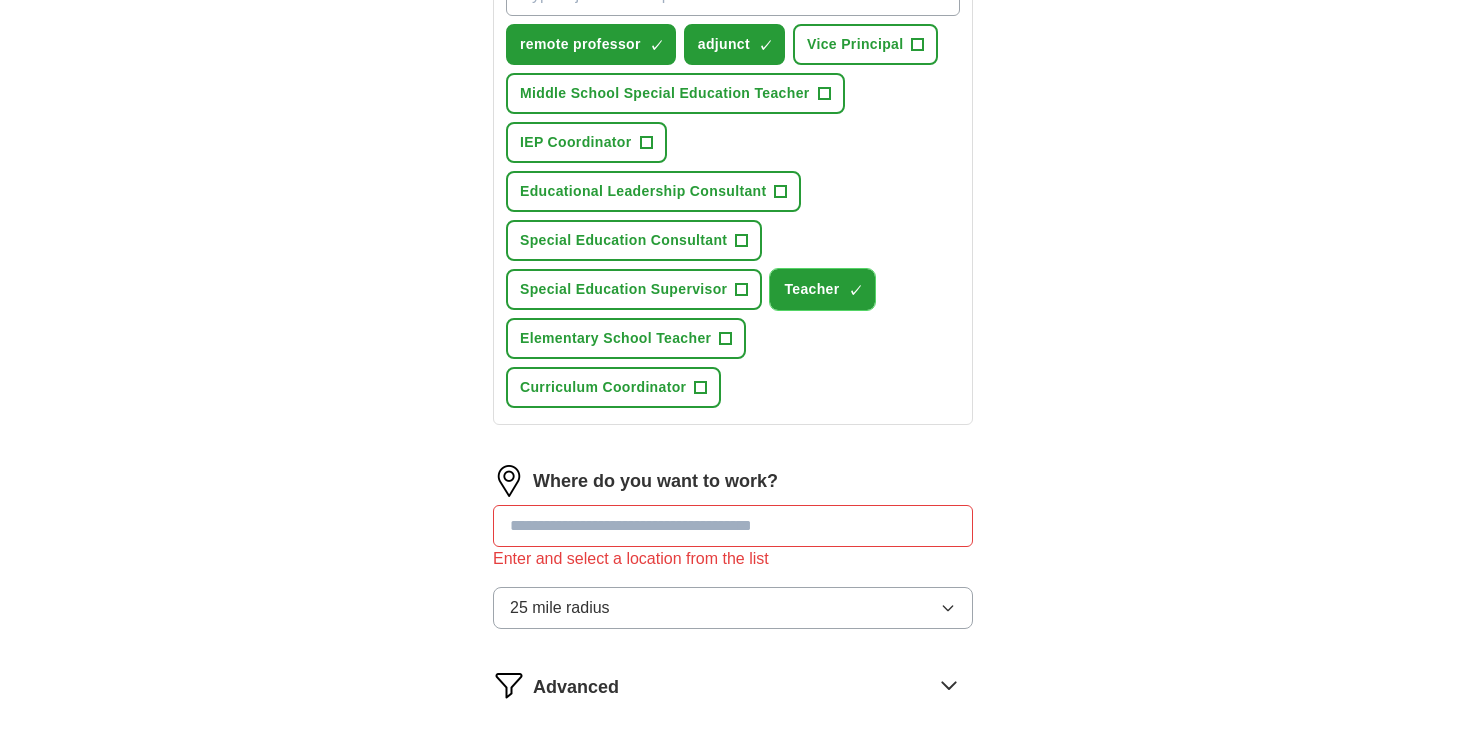 scroll, scrollTop: 790, scrollLeft: 0, axis: vertical 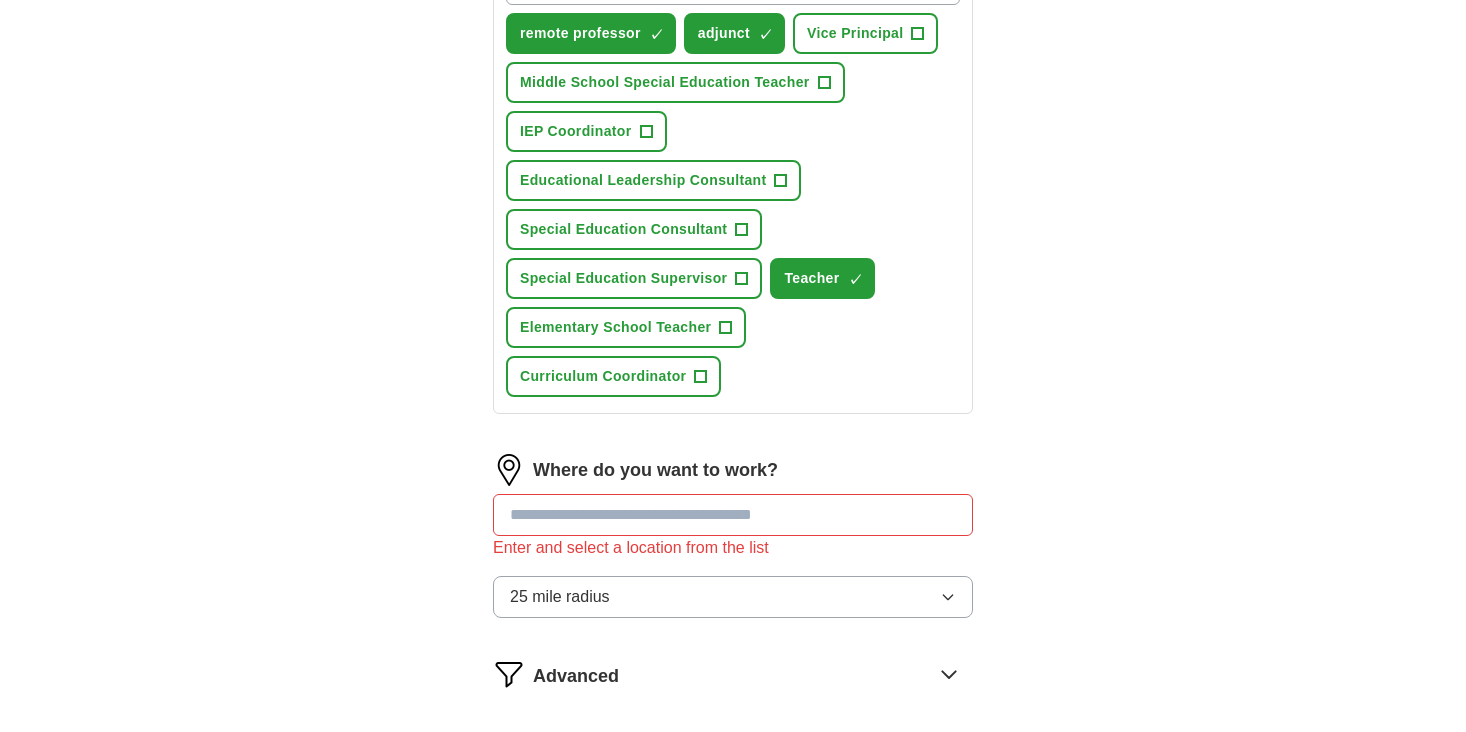 click at bounding box center (733, 515) 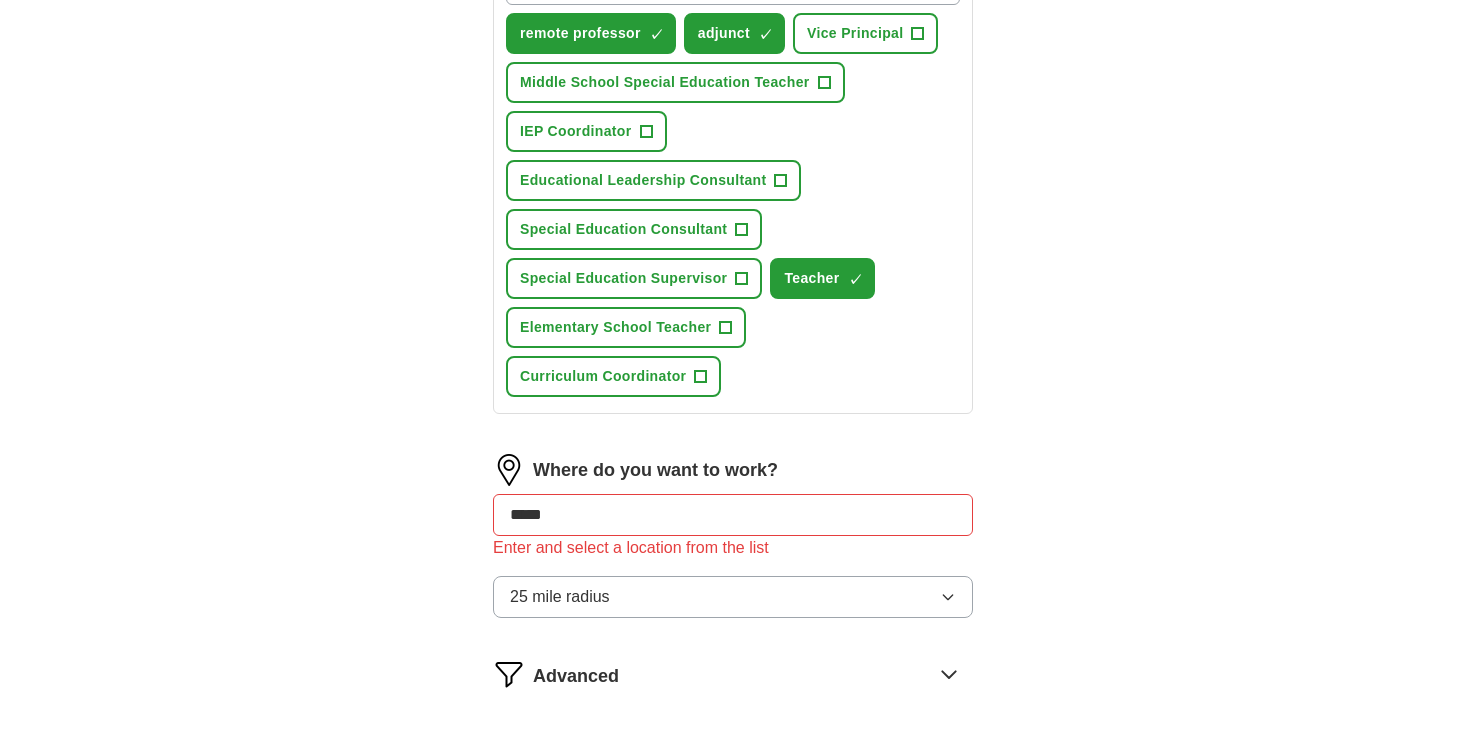 click on "Start applying for jobs" at bounding box center [733, 759] 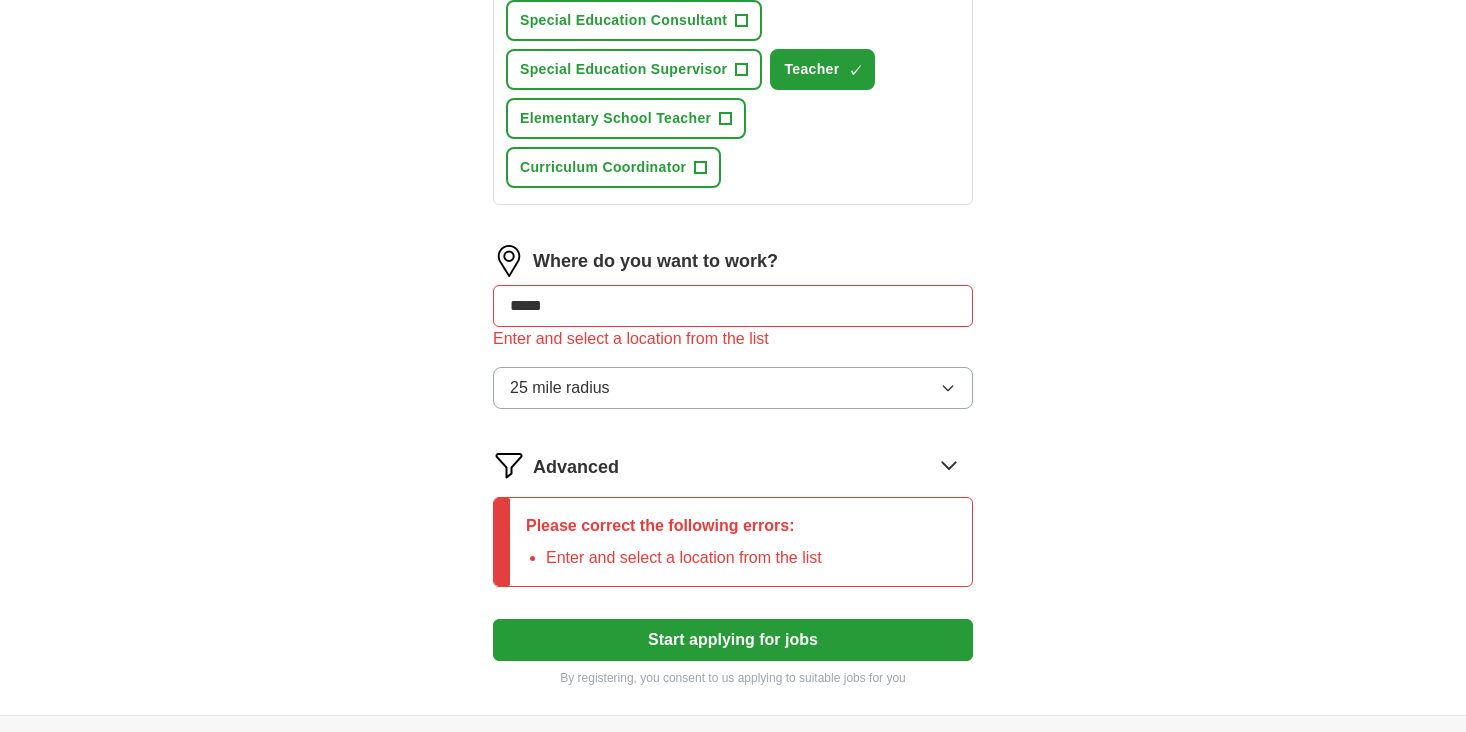 scroll, scrollTop: 1001, scrollLeft: 0, axis: vertical 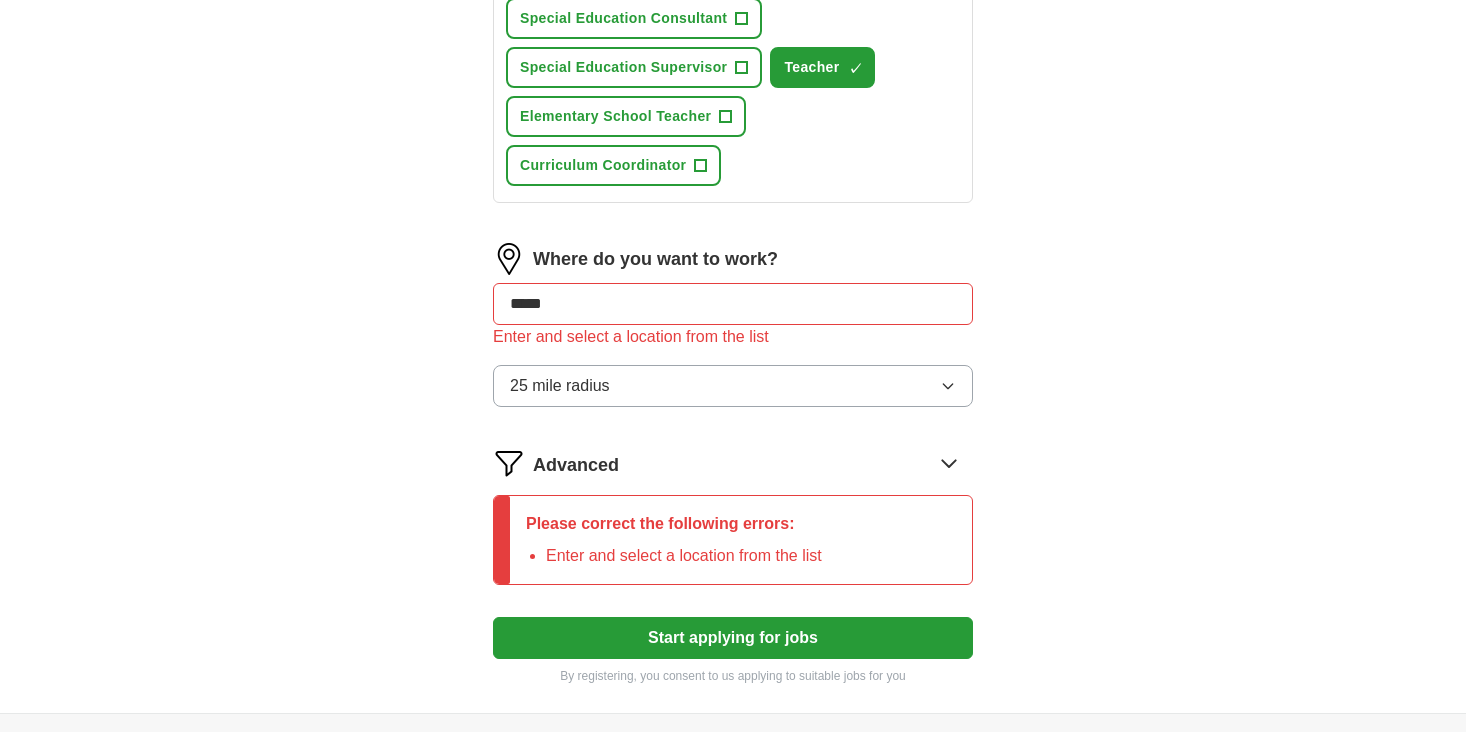 click on "25 mile radius" at bounding box center [733, 386] 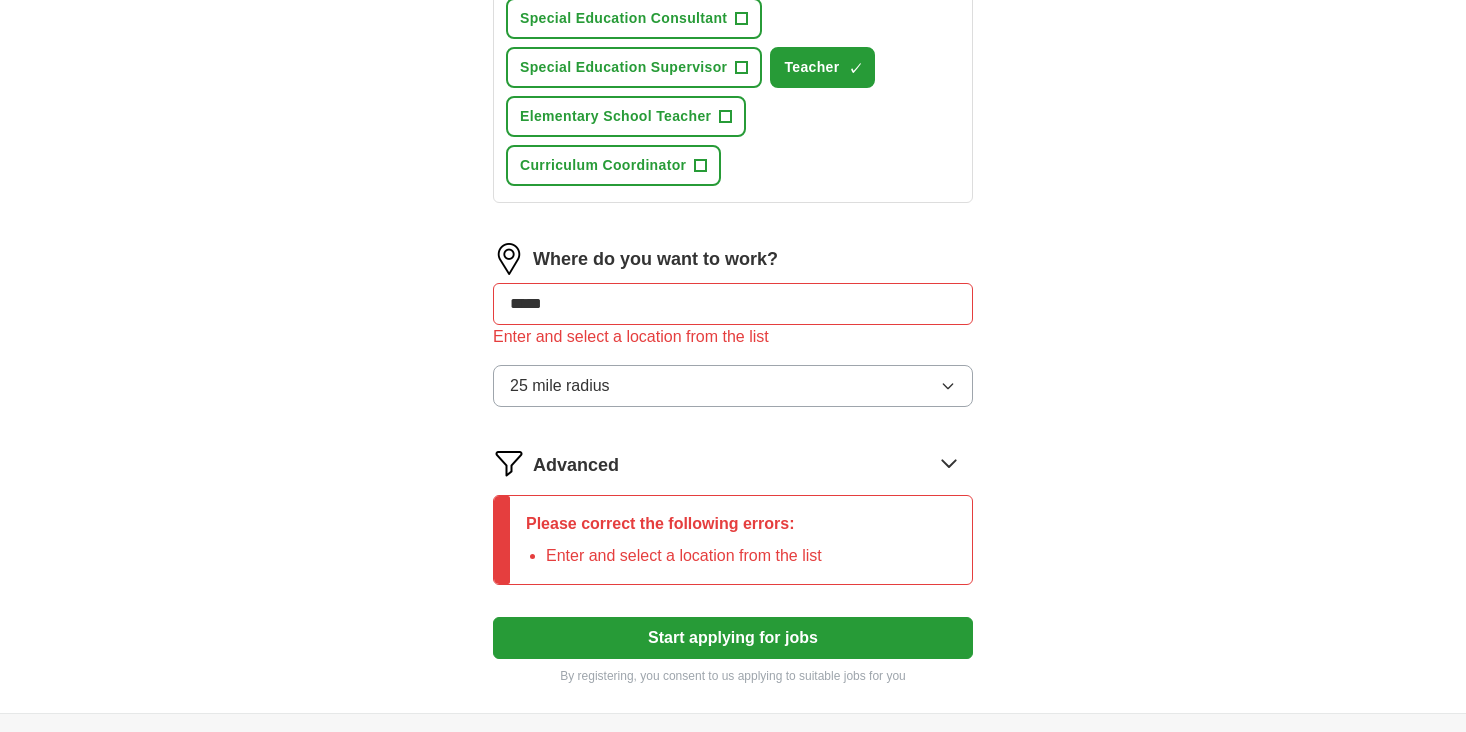 click on "*****" at bounding box center [733, 304] 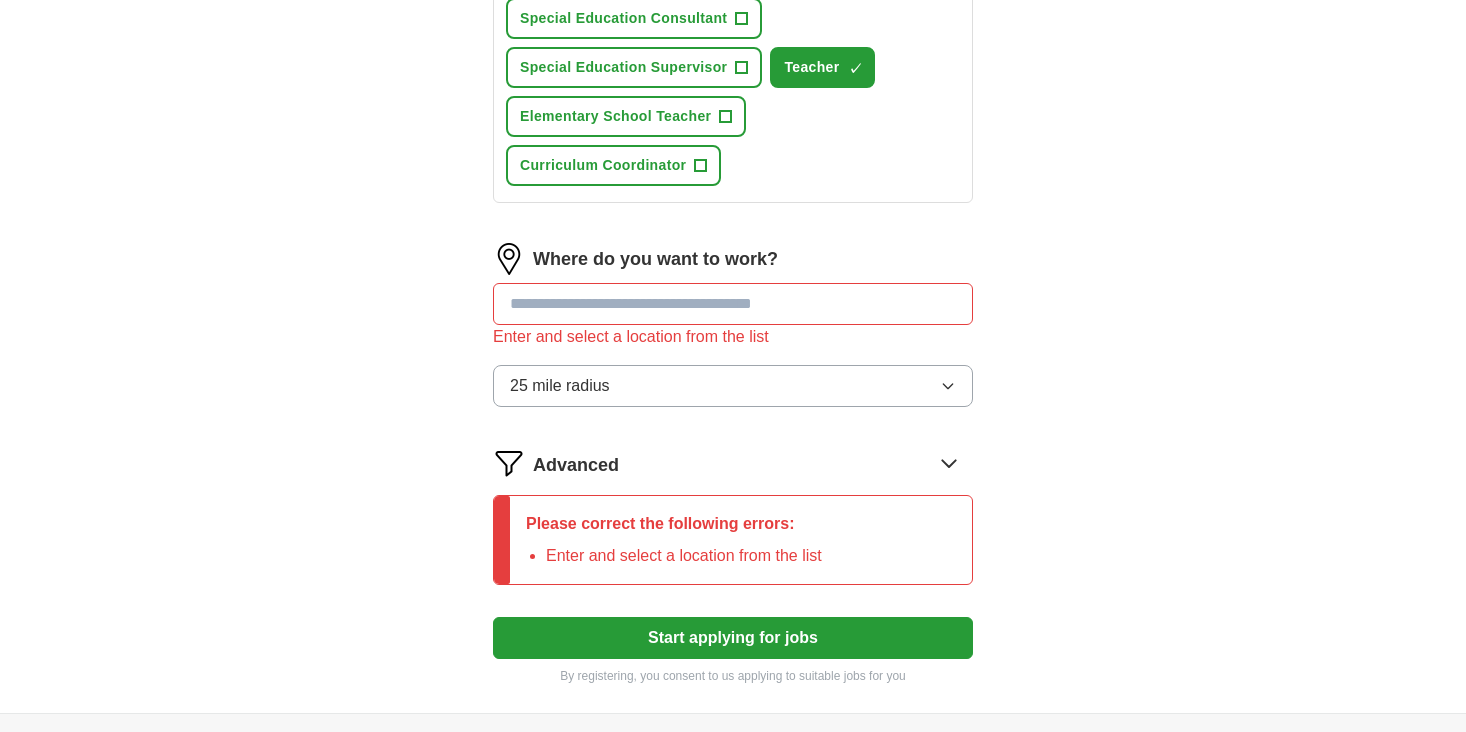 click on "Let  ApplyIQ  do the hard work of searching and applying for jobs. Just tell us what you're looking for, and we'll do the rest. Select a resume [RESUME_NAME] [DATE], [TIME] Upload a different  resume By uploading your  resume  you agree to our   T&Cs   and   Privacy Notice . First Name ***** Last Name ***** What job are you looking for? Enter or select a minimum of 3 job titles (4-8 recommended) remote professor ✓ × adjunct ✓ × Vice Principal + Middle School Special Education Teacher + IEP Coordinator + Educational Leadership Consultant + Special Education Consultant + Special Education Supervisor + Teacher ✓ × Elementary School Teacher + Curriculum Coordinator + Where do you want to work? Enter and select a location from the list 25 mile radius Advanced Please correct the following errors: Enter and select a location from the list Start applying for jobs By registering, you consent to us applying to suitable jobs for you" at bounding box center (733, -58) 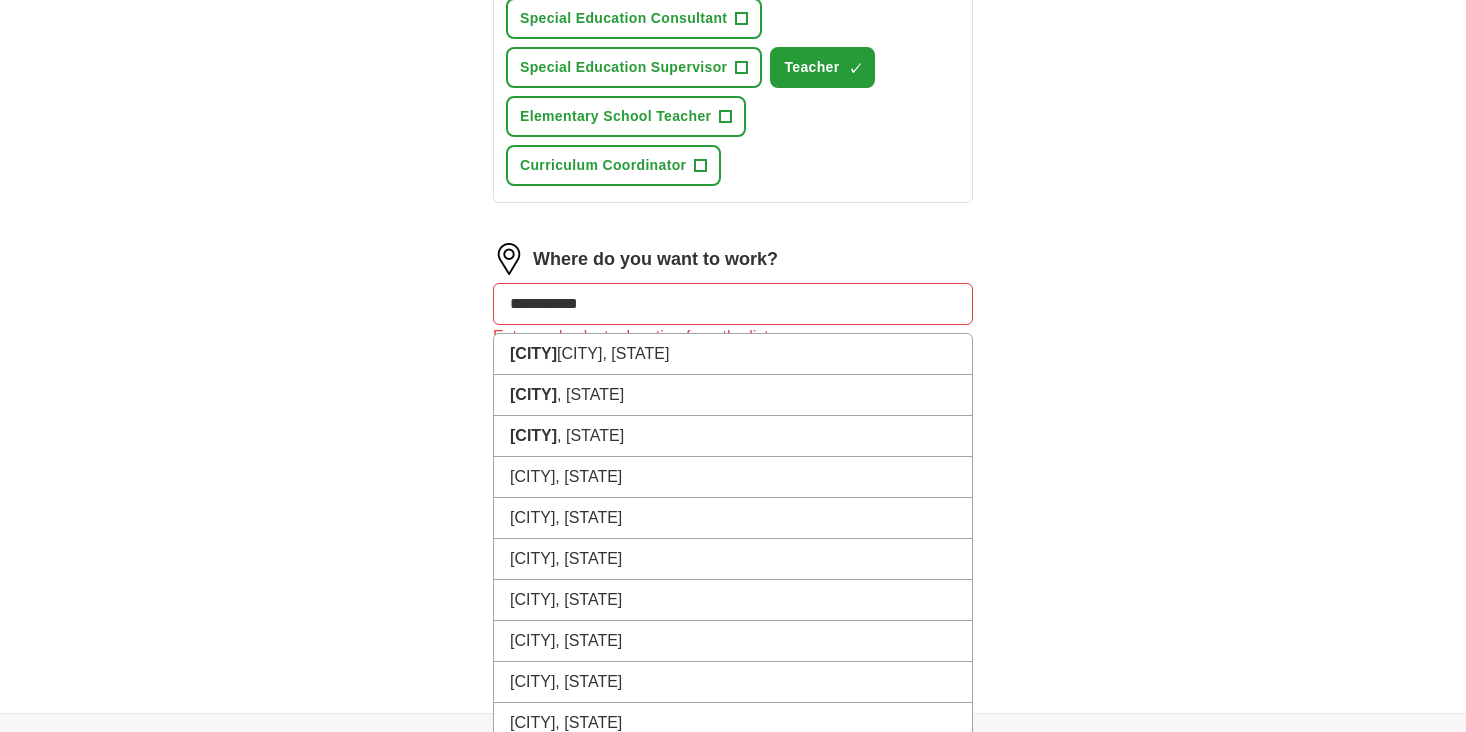 type on "**********" 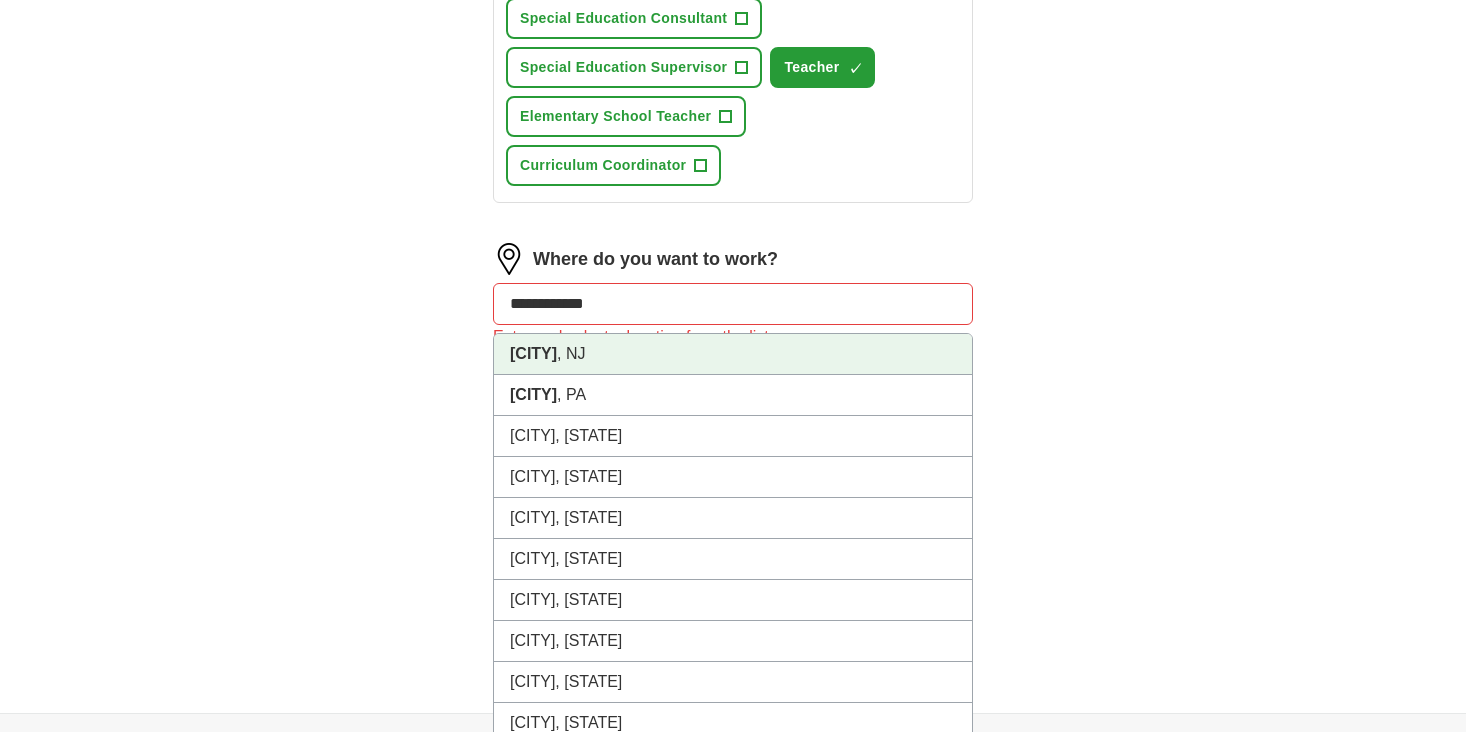 click on "[CITY], [STATE]" at bounding box center (733, 354) 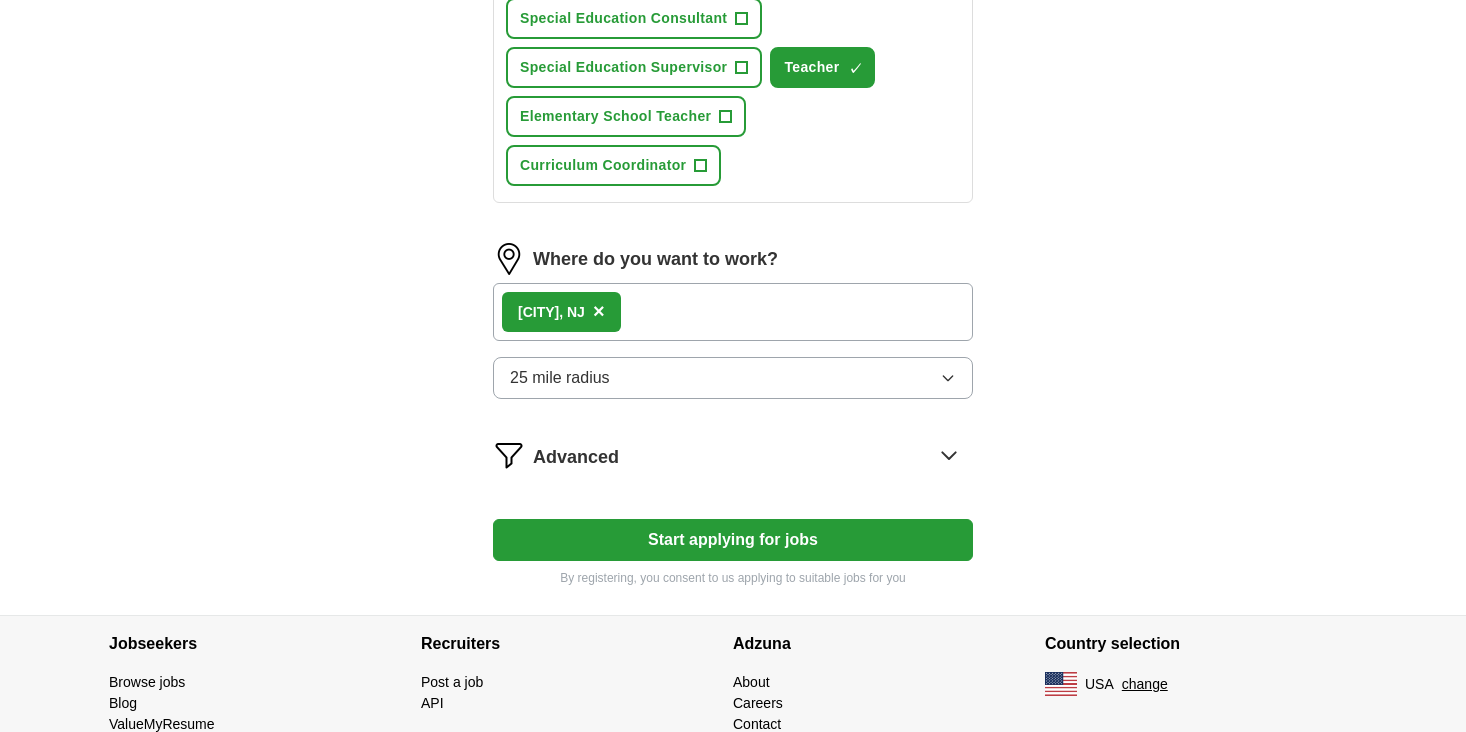click on "Start applying for jobs" at bounding box center (733, 540) 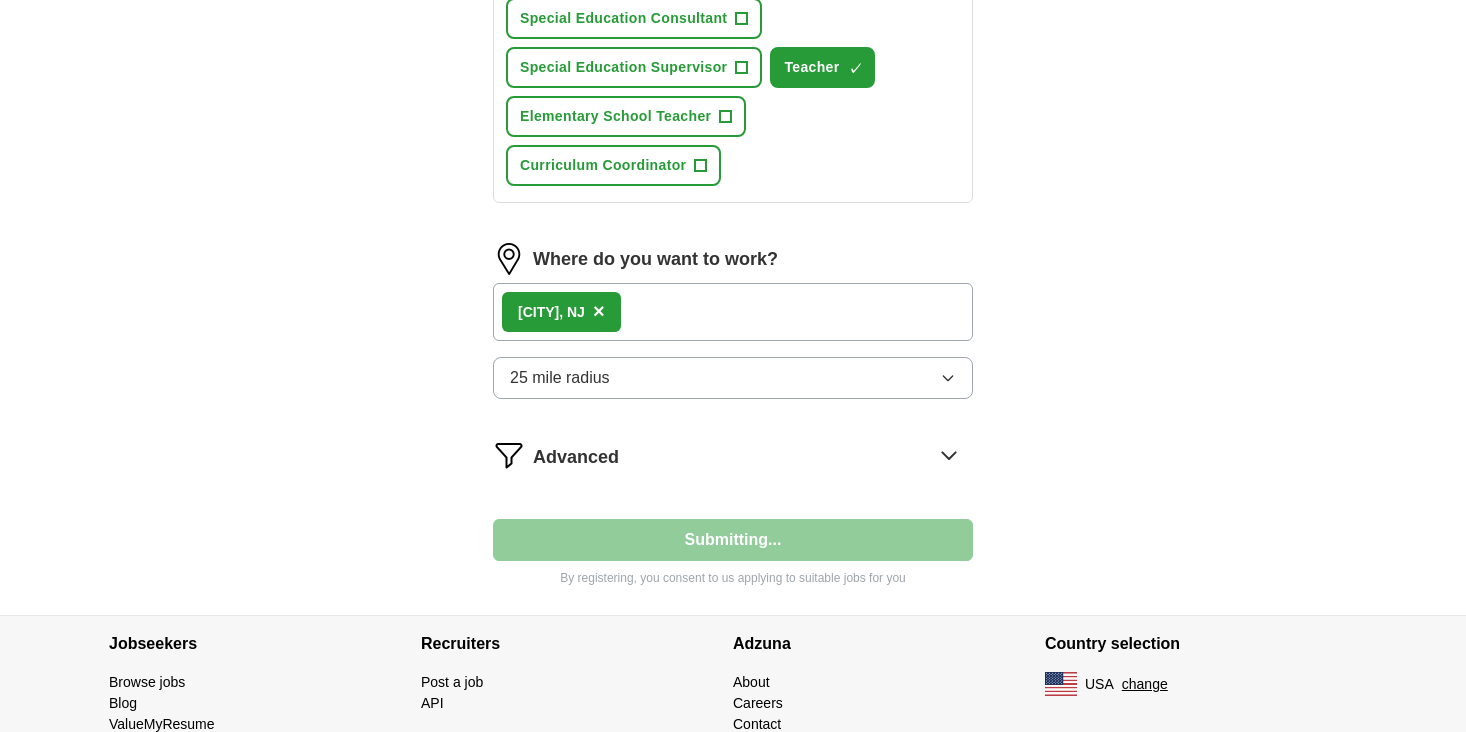 select on "**" 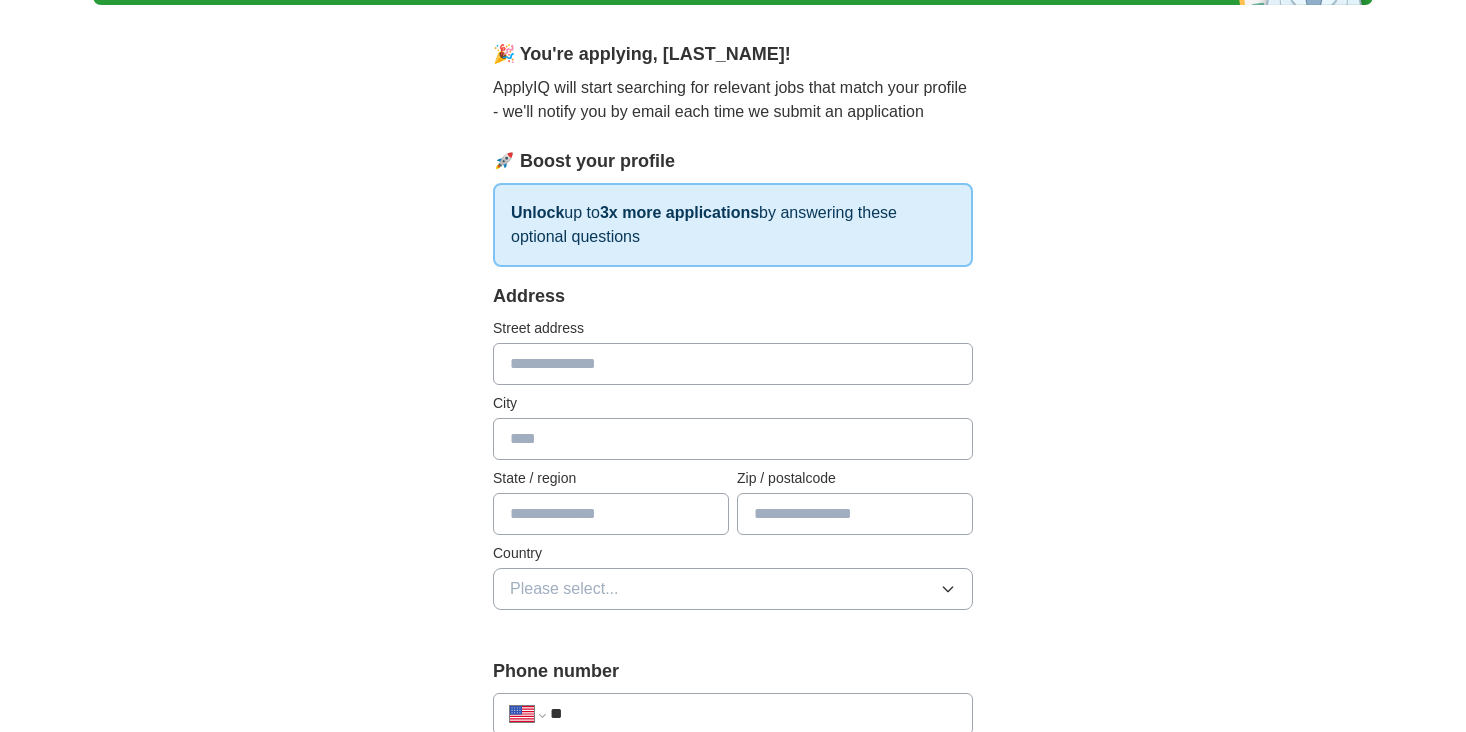 scroll, scrollTop: 157, scrollLeft: 0, axis: vertical 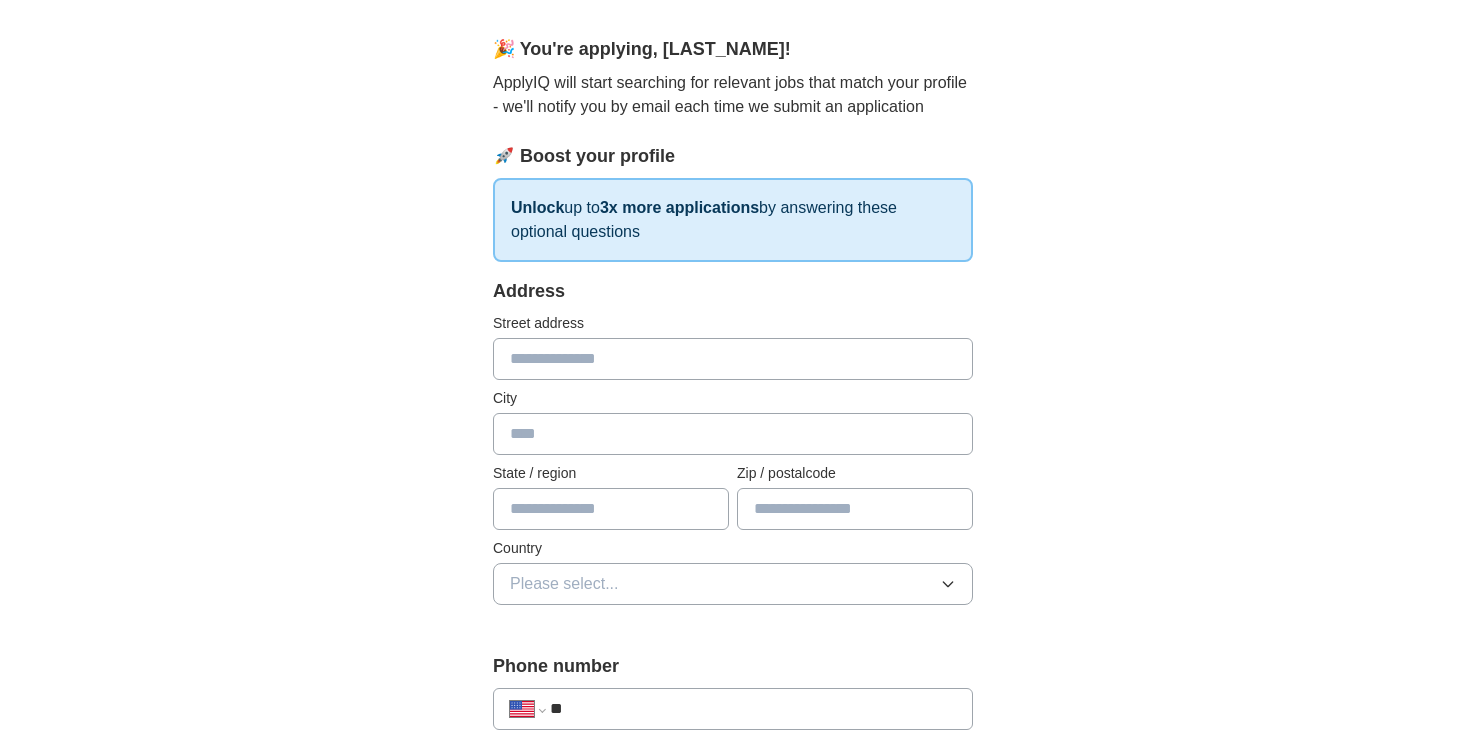 click at bounding box center (733, 359) 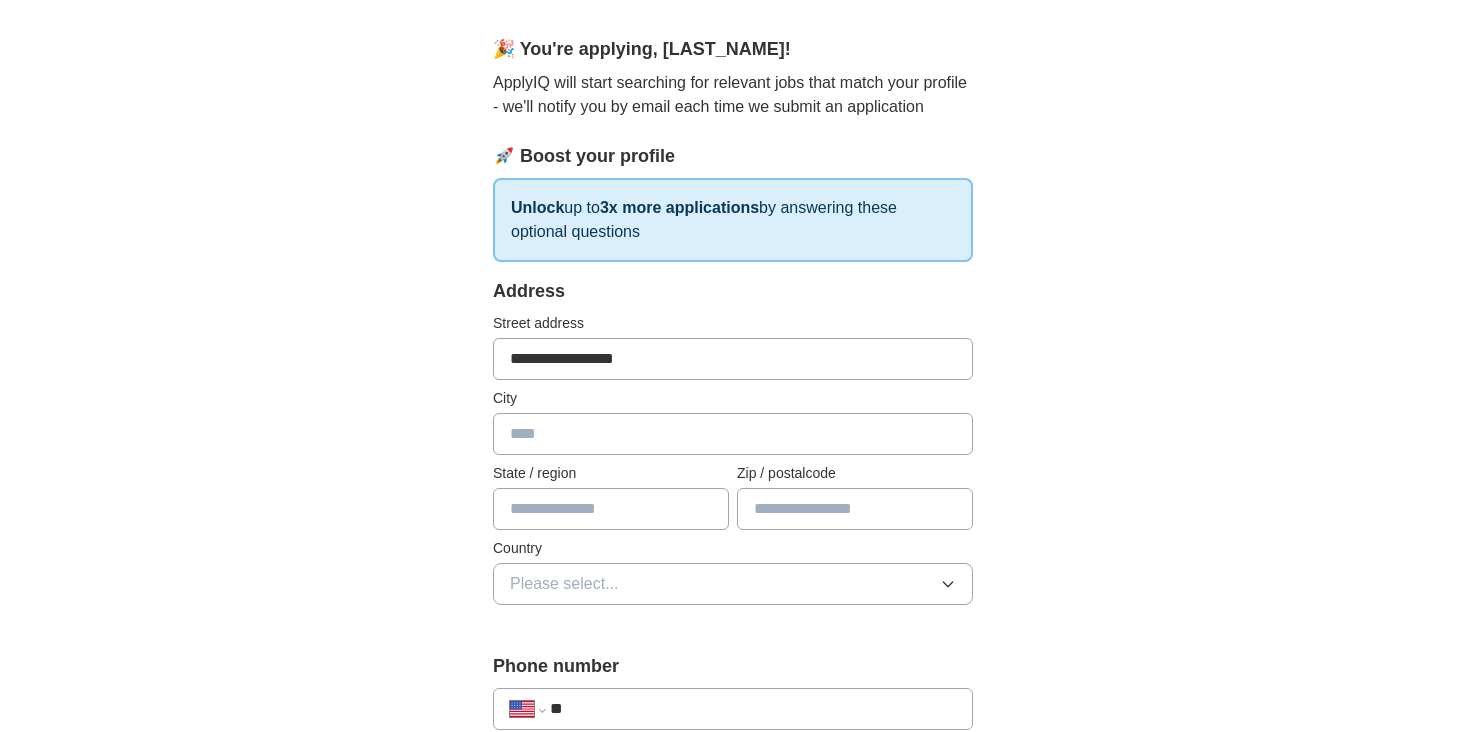 type on "**********" 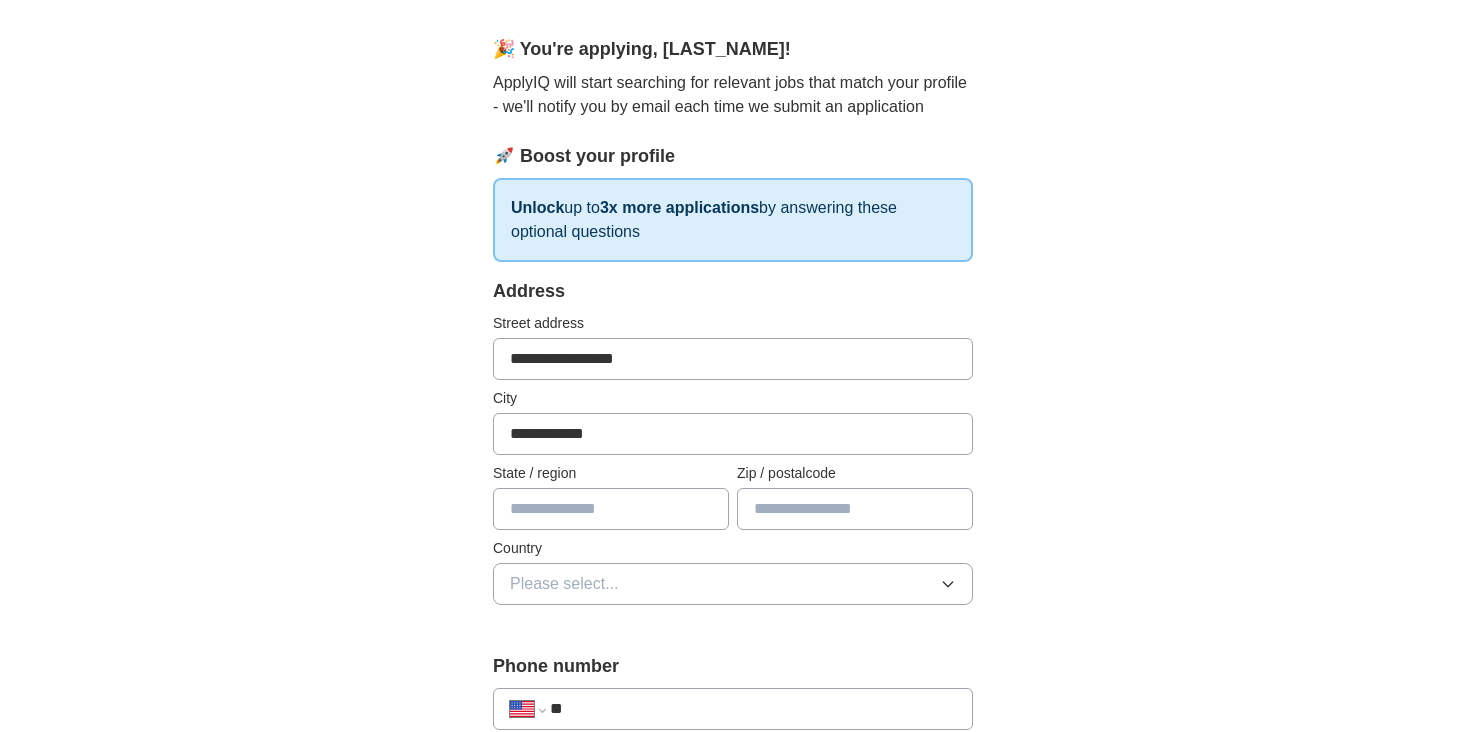 type on "**" 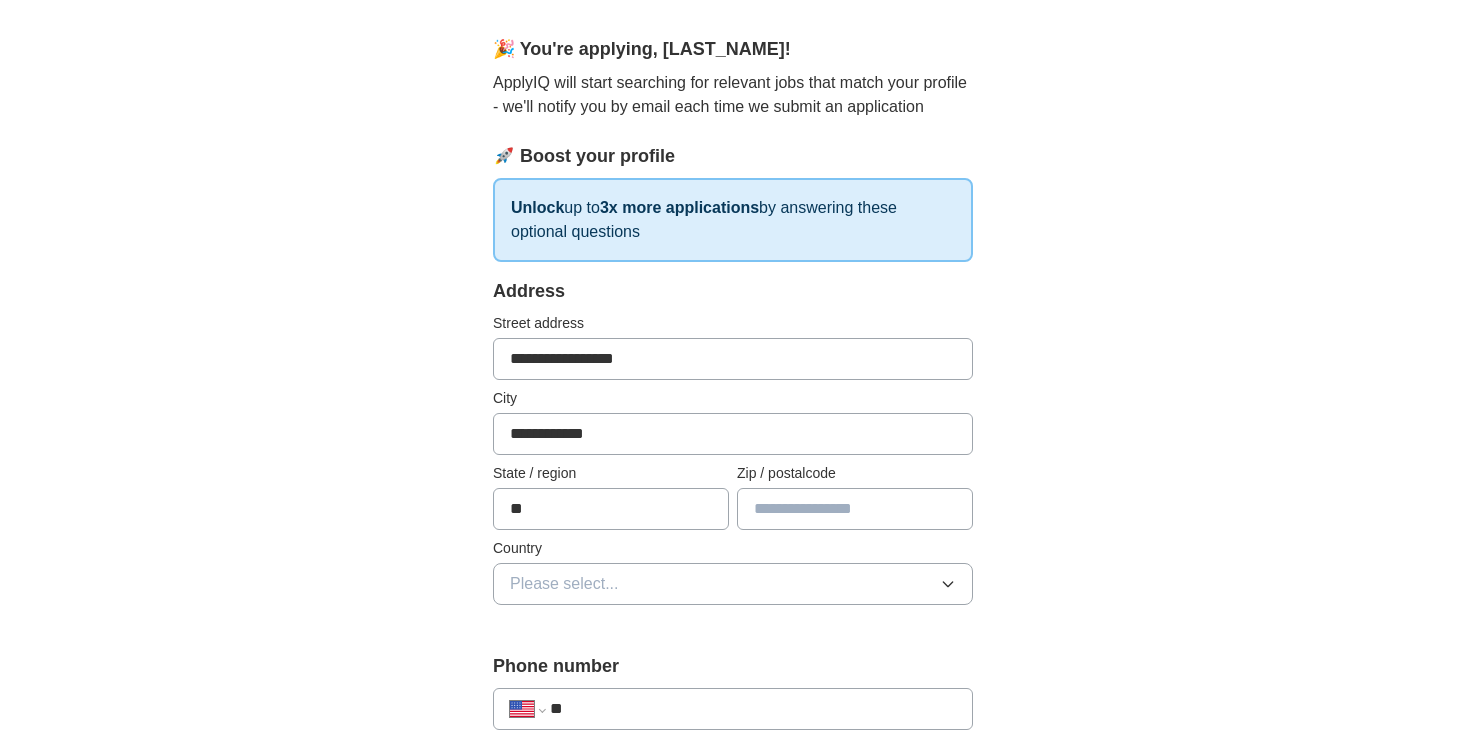 type on "*****" 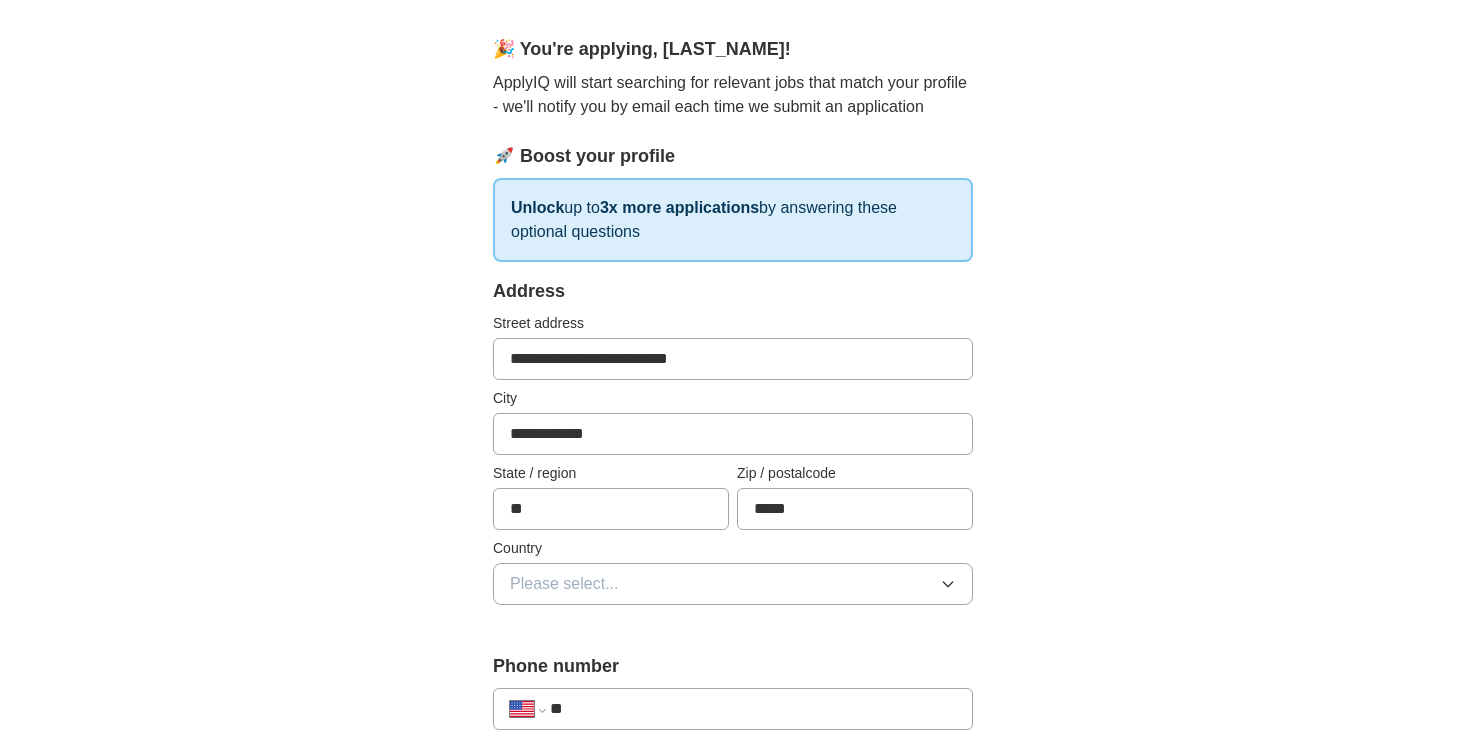 click on "**********" at bounding box center (733, 359) 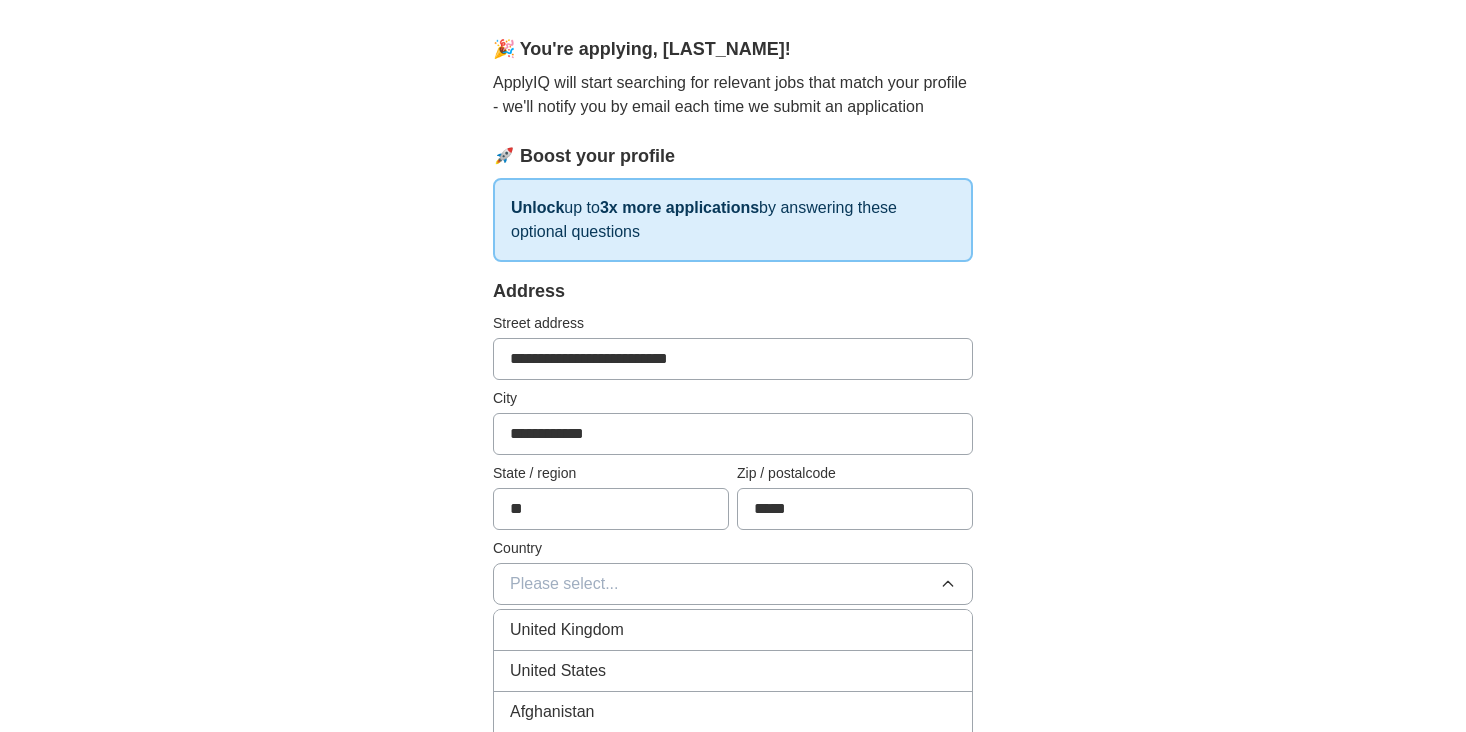 click on "United States" at bounding box center [733, 671] 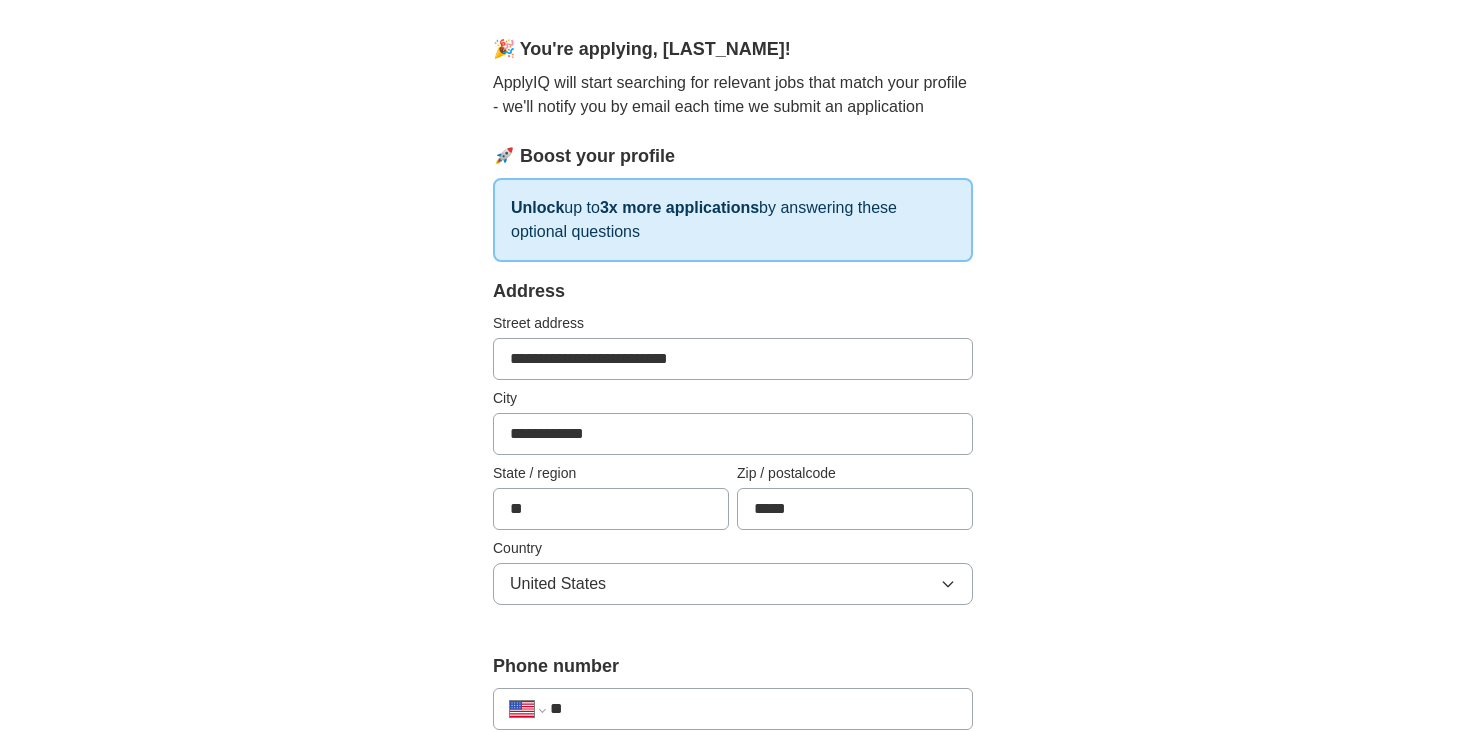 click on "**********" at bounding box center [733, 857] 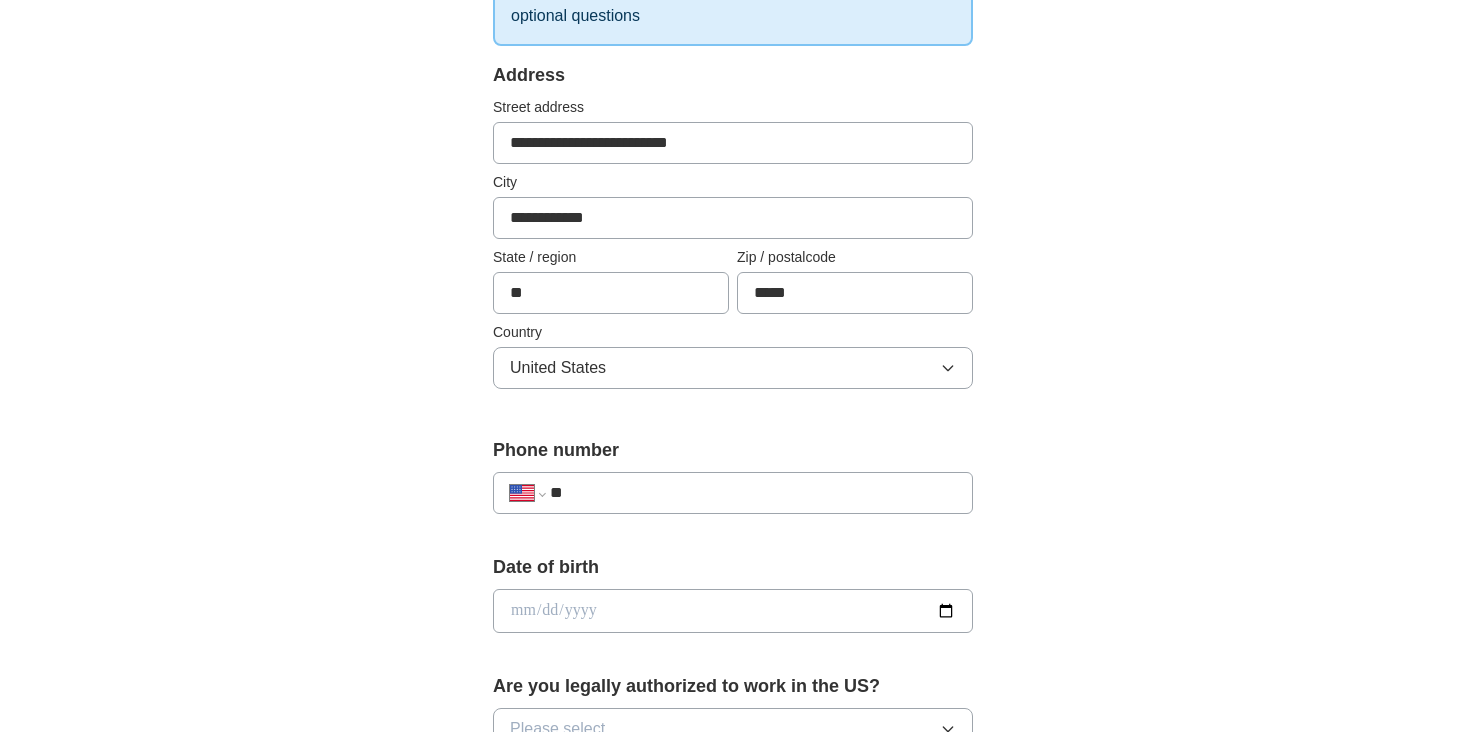scroll, scrollTop: 384, scrollLeft: 0, axis: vertical 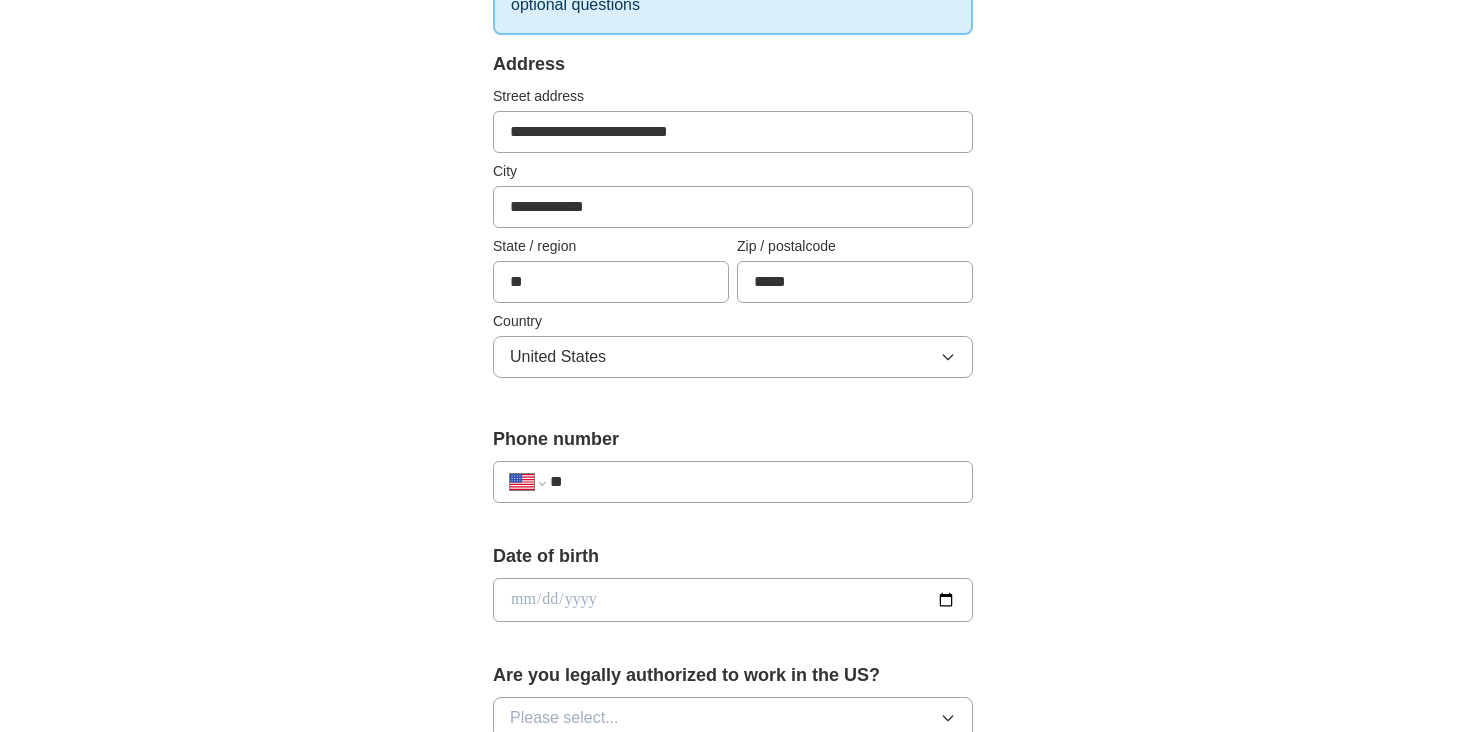click on "**********" at bounding box center (733, 482) 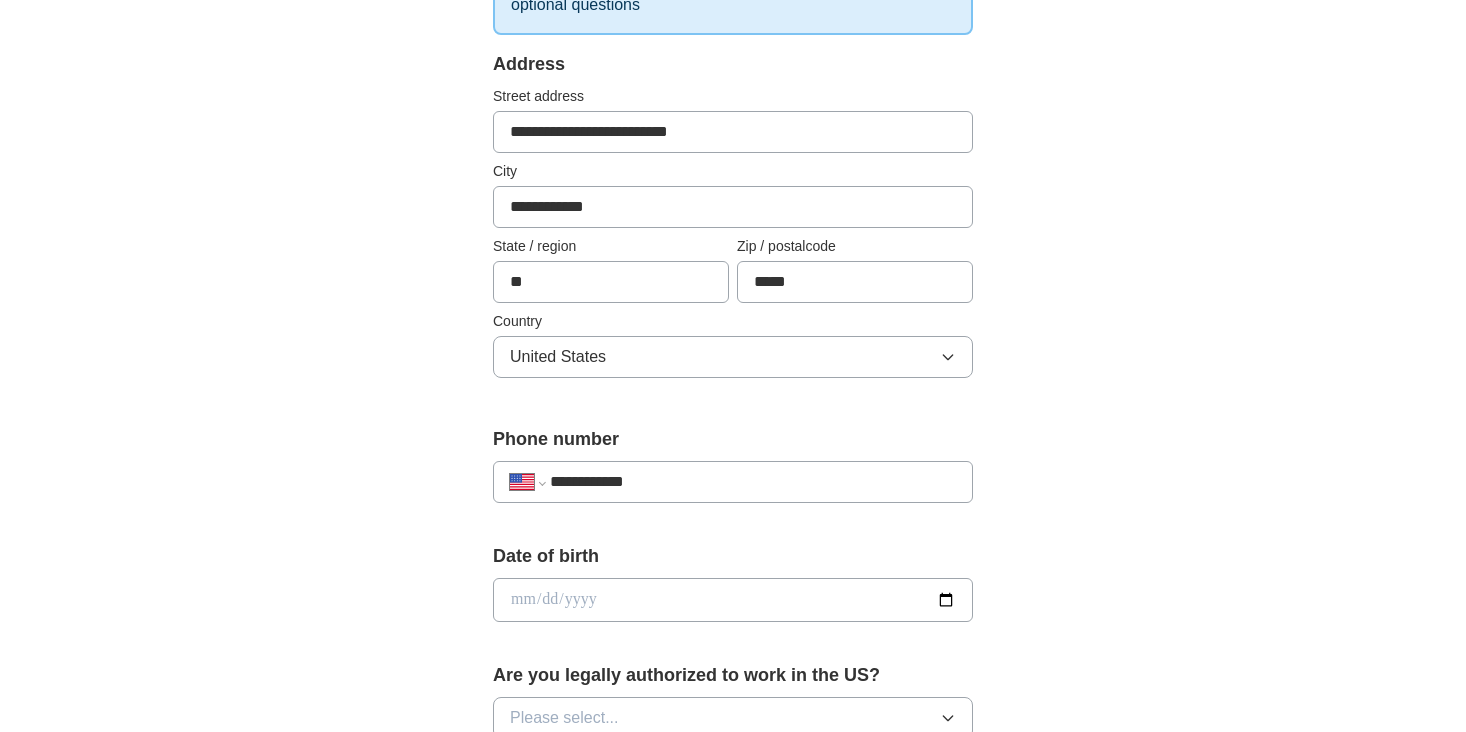 click at bounding box center (733, 600) 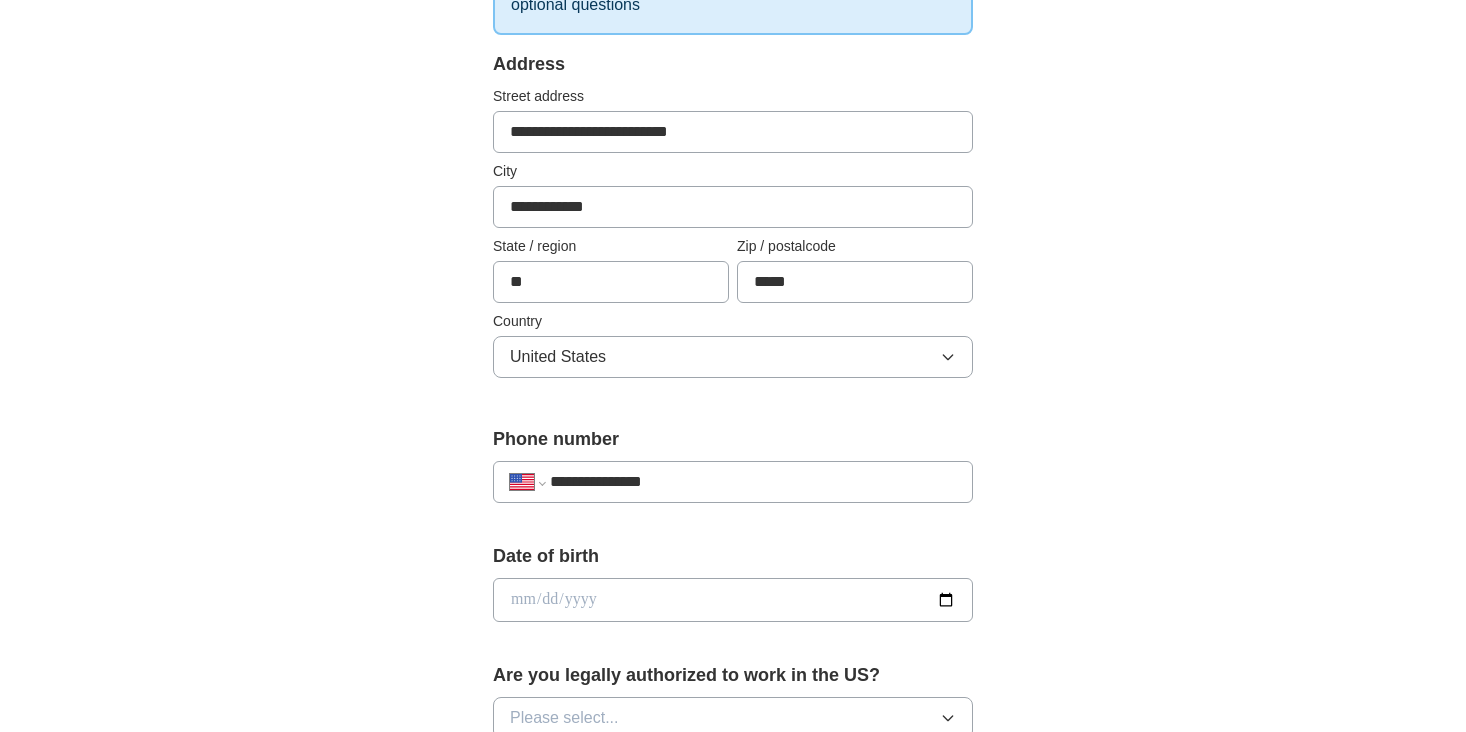 type on "**********" 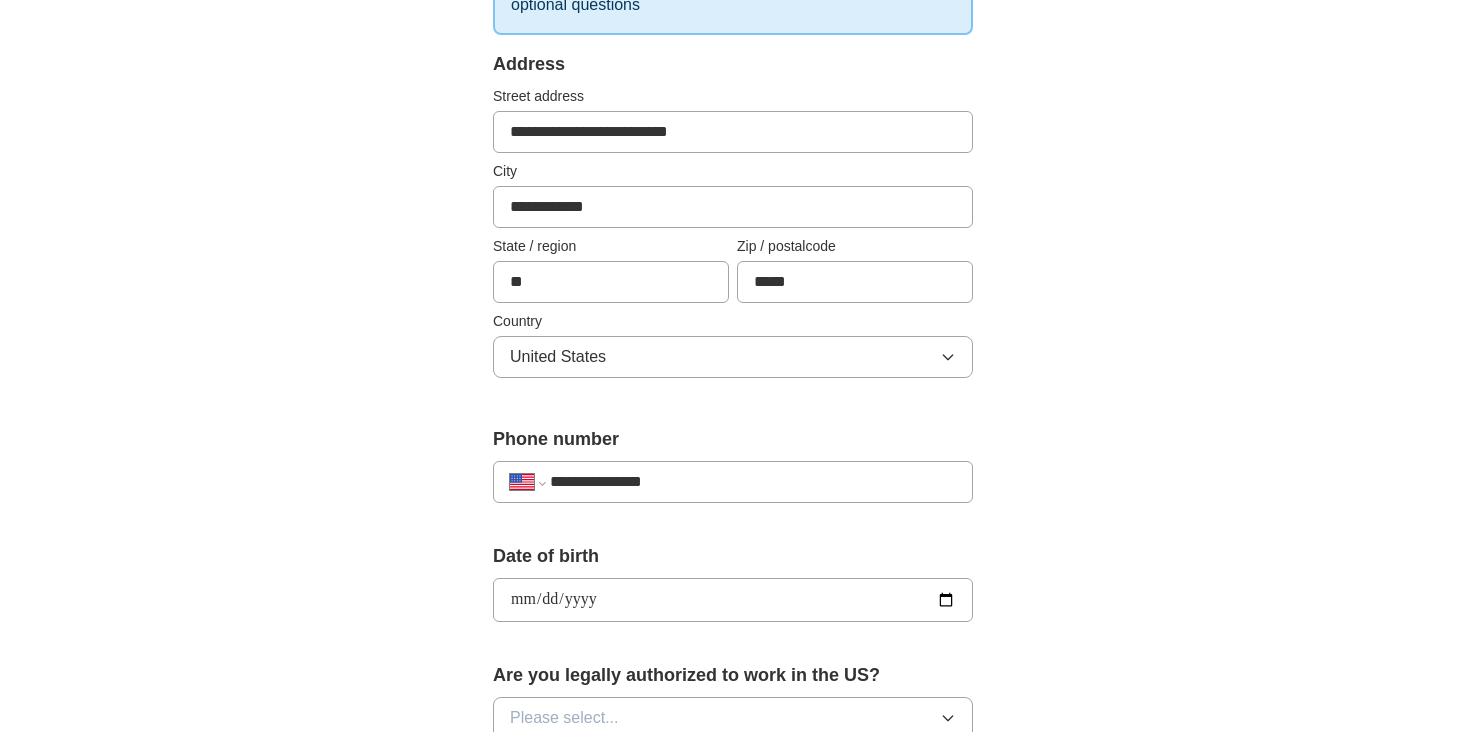 type on "**********" 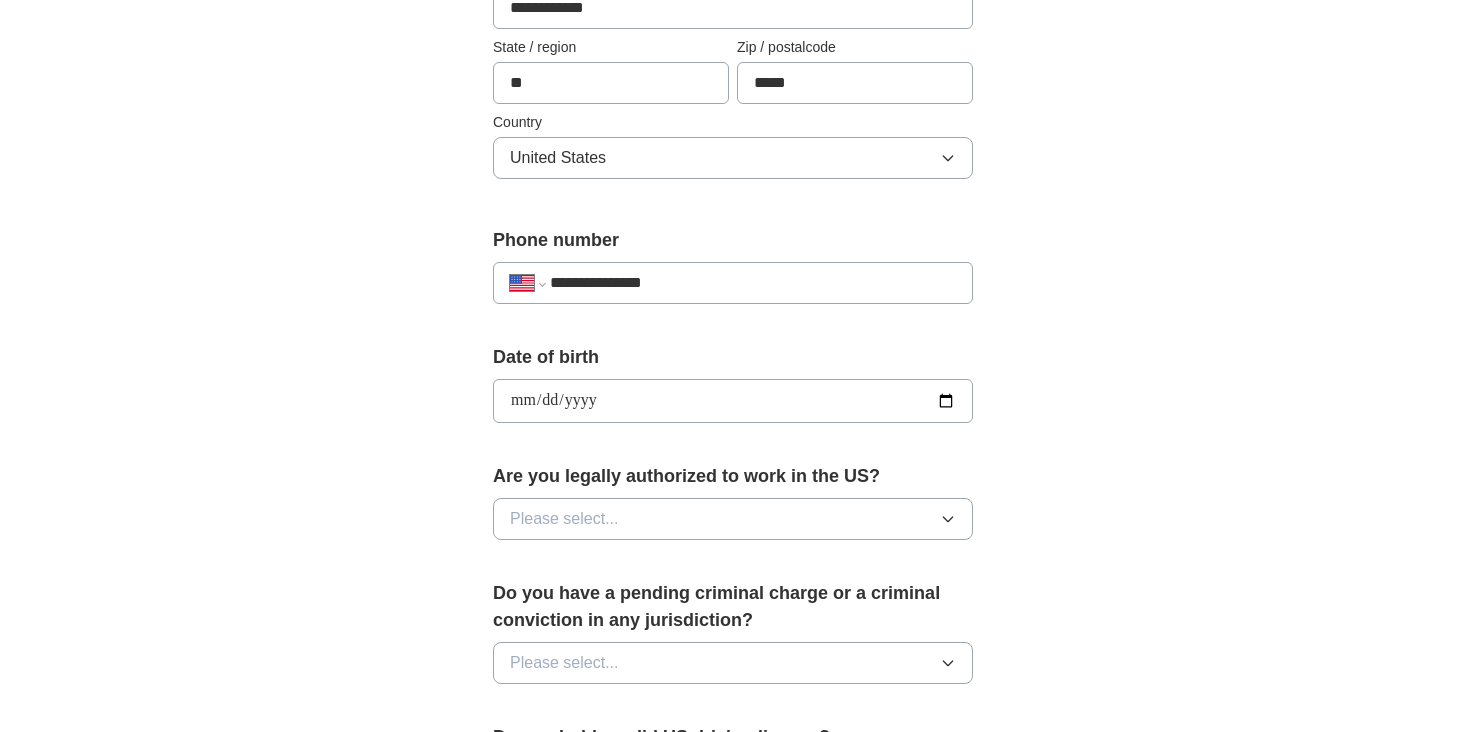 scroll, scrollTop: 587, scrollLeft: 0, axis: vertical 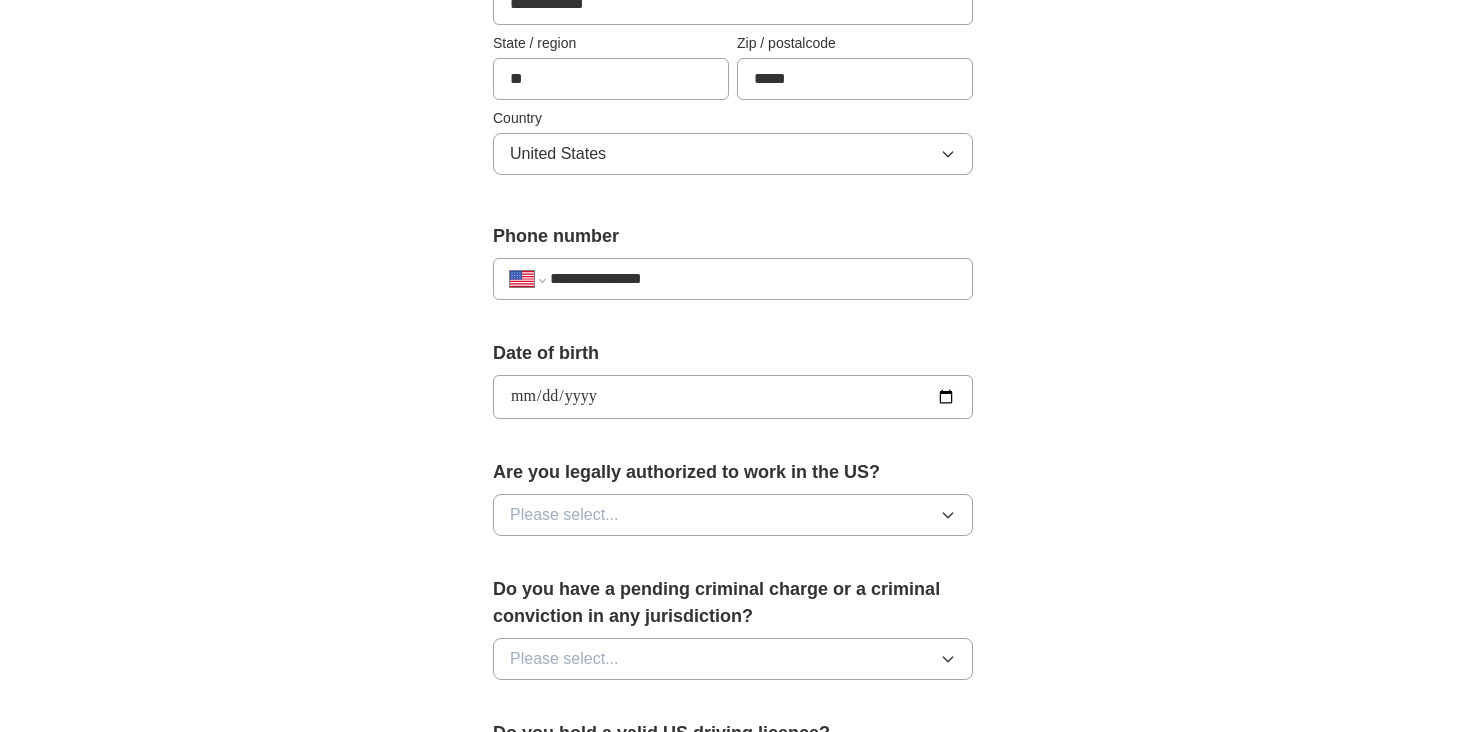 click on "Please select..." at bounding box center [564, 515] 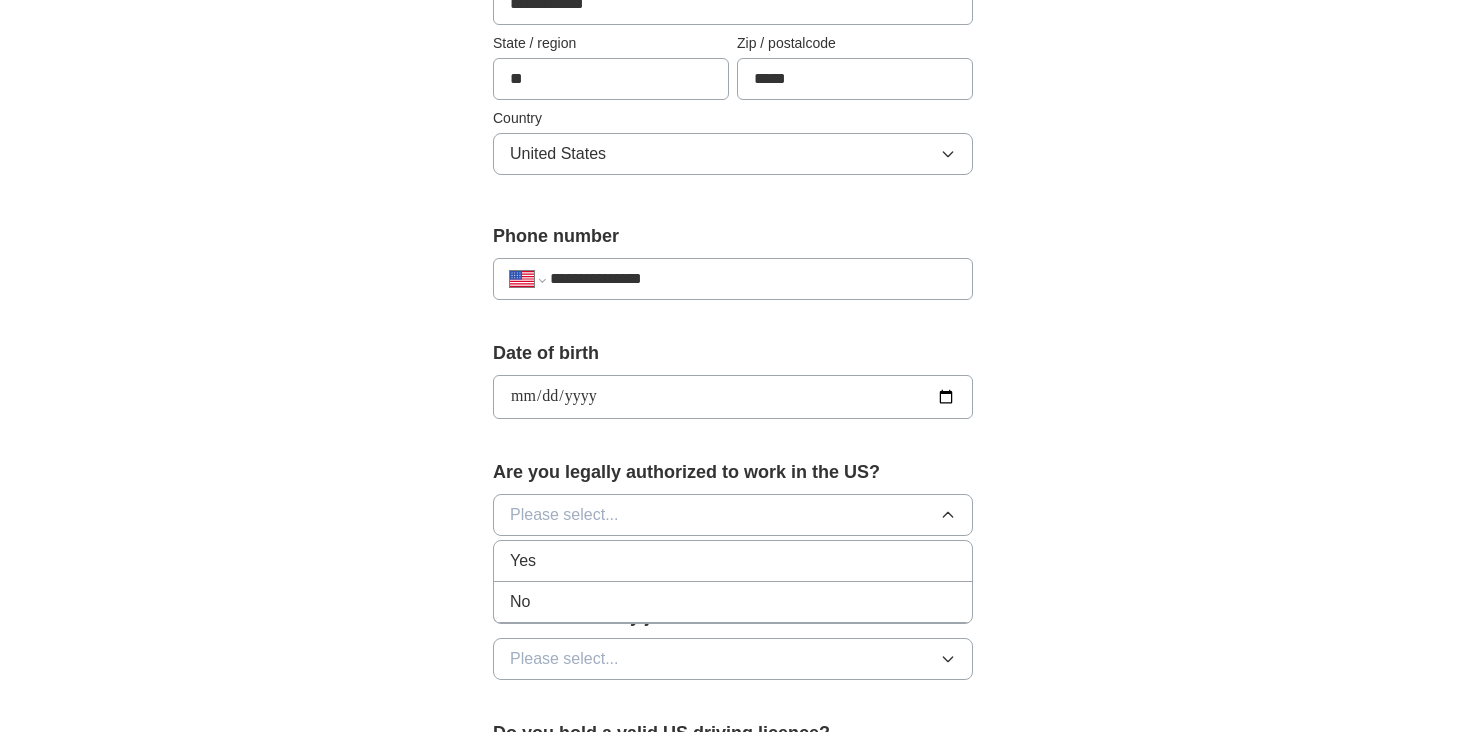 click on "Yes" at bounding box center [733, 561] 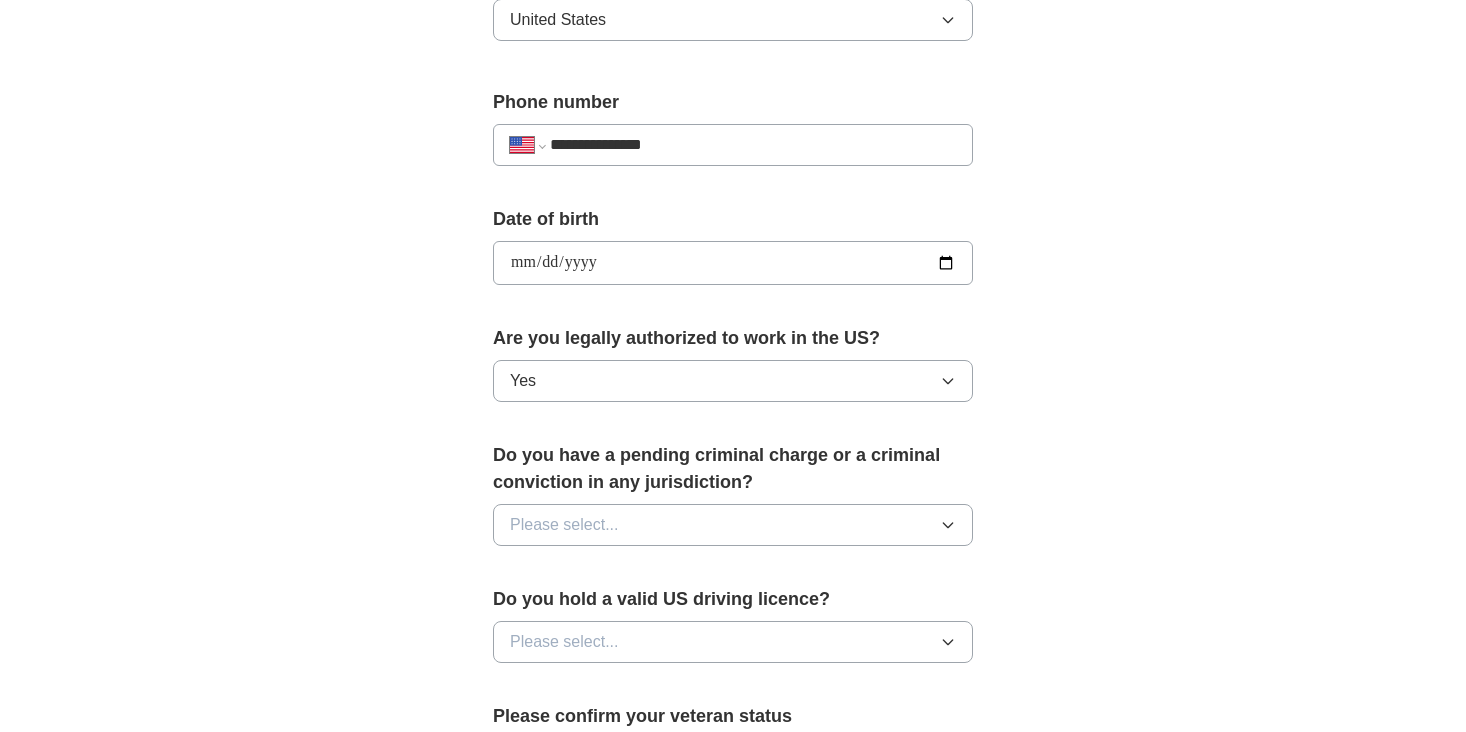 scroll, scrollTop: 722, scrollLeft: 0, axis: vertical 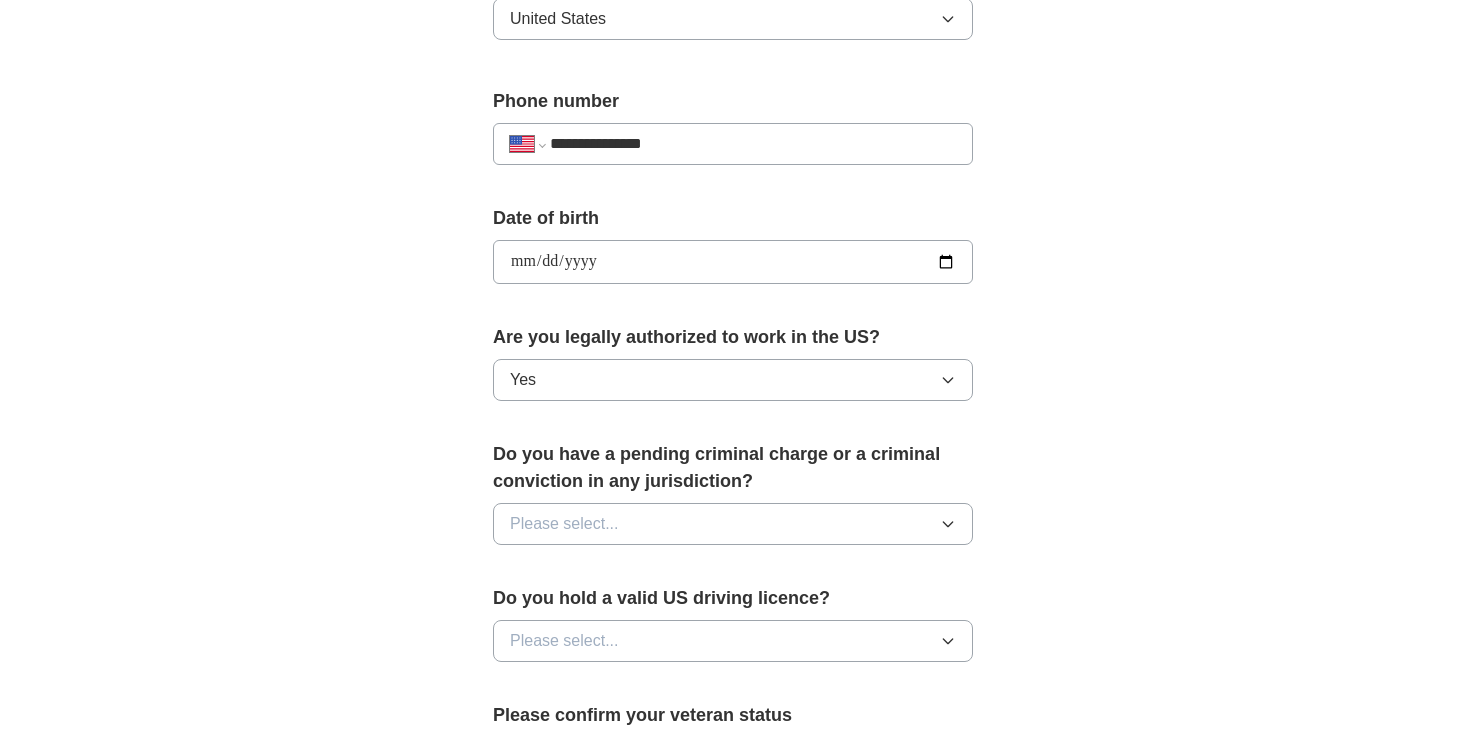 click on "Please select..." at bounding box center (564, 524) 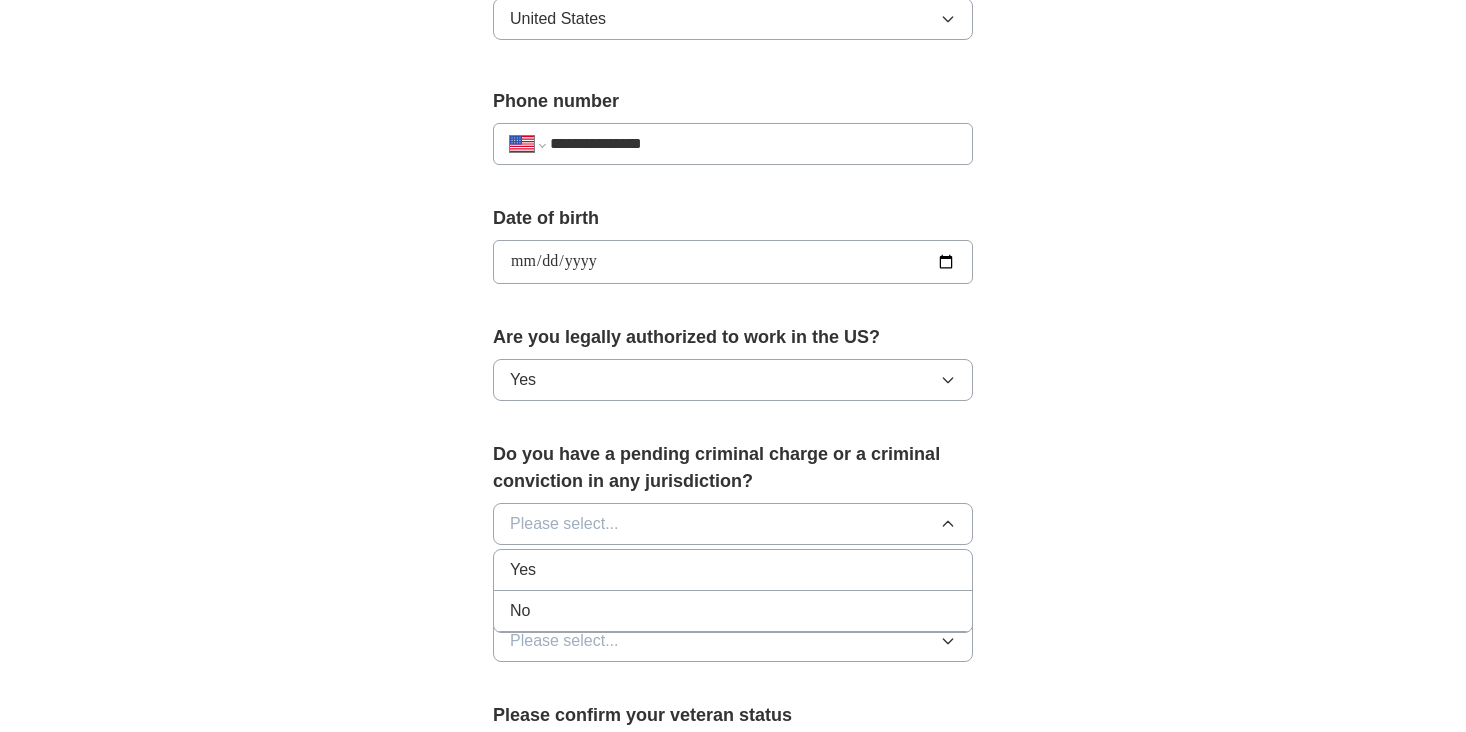 click on "No" at bounding box center [733, 611] 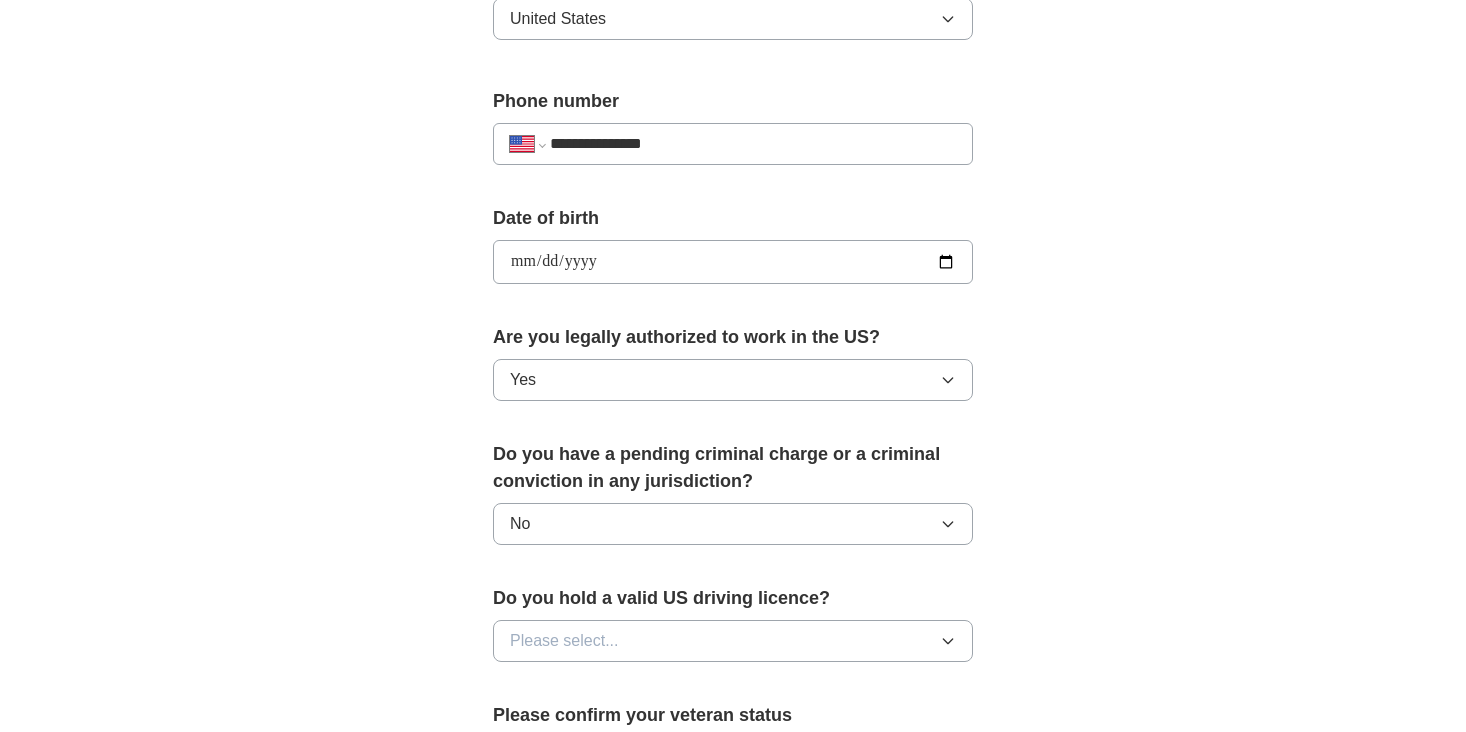 click on "Please select..." at bounding box center [564, 641] 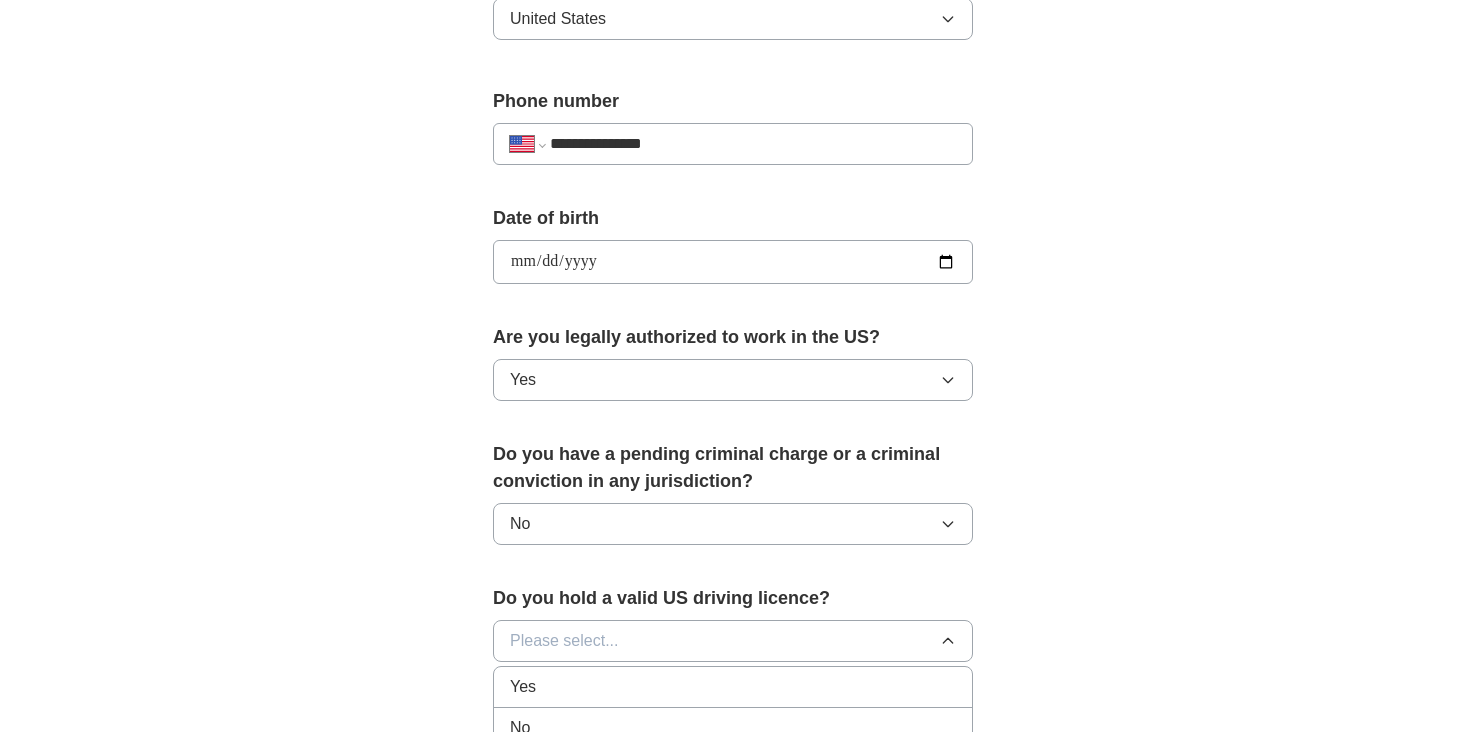 click on "Yes" at bounding box center (733, 687) 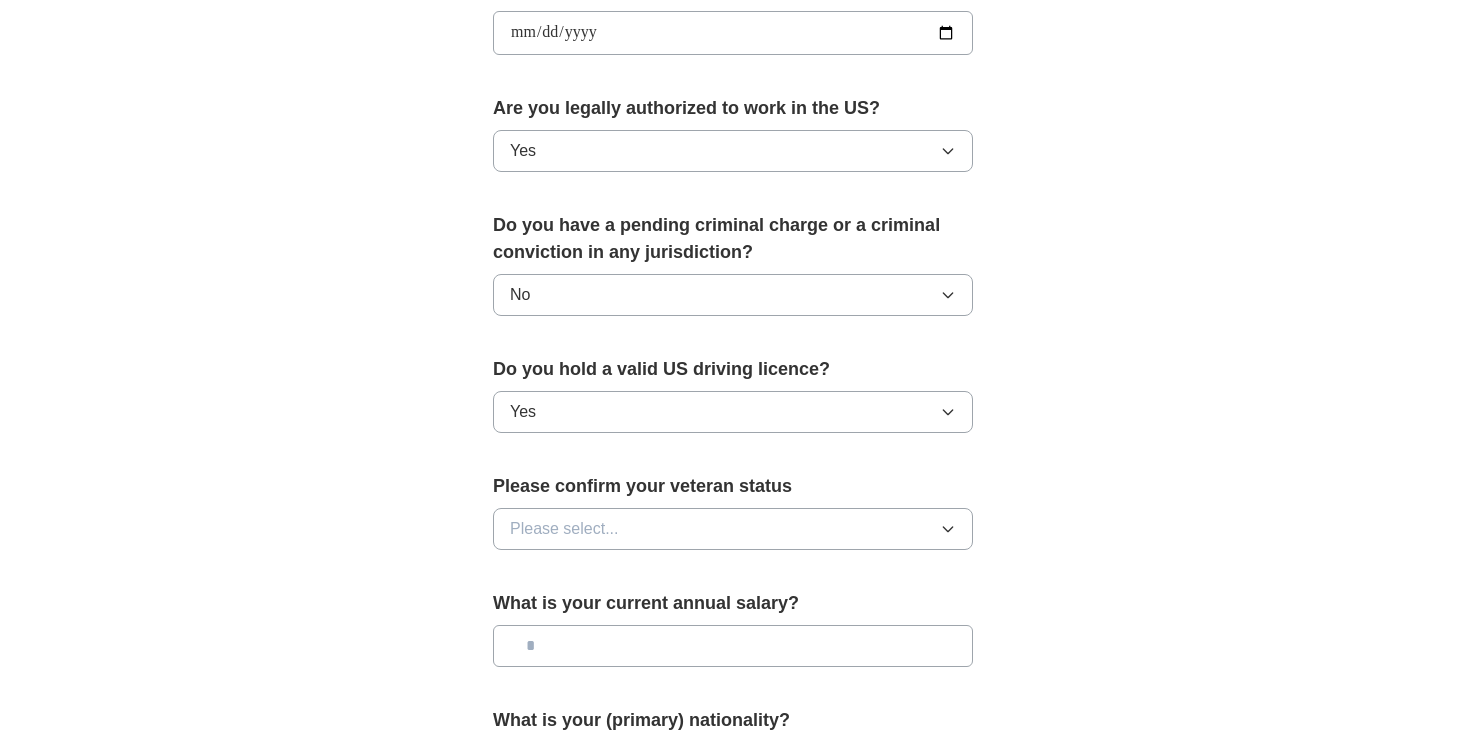 scroll, scrollTop: 954, scrollLeft: 0, axis: vertical 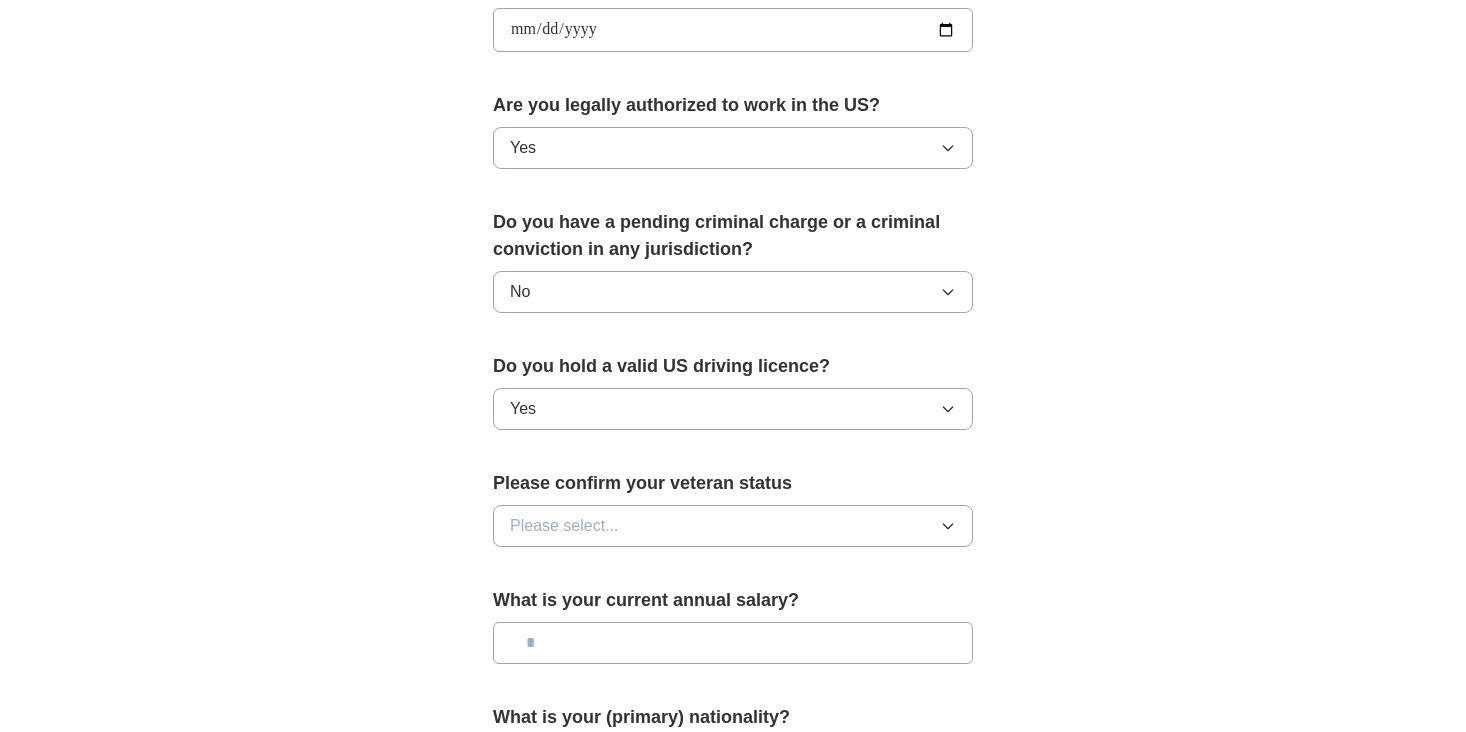 click on "Please select..." at bounding box center [564, 526] 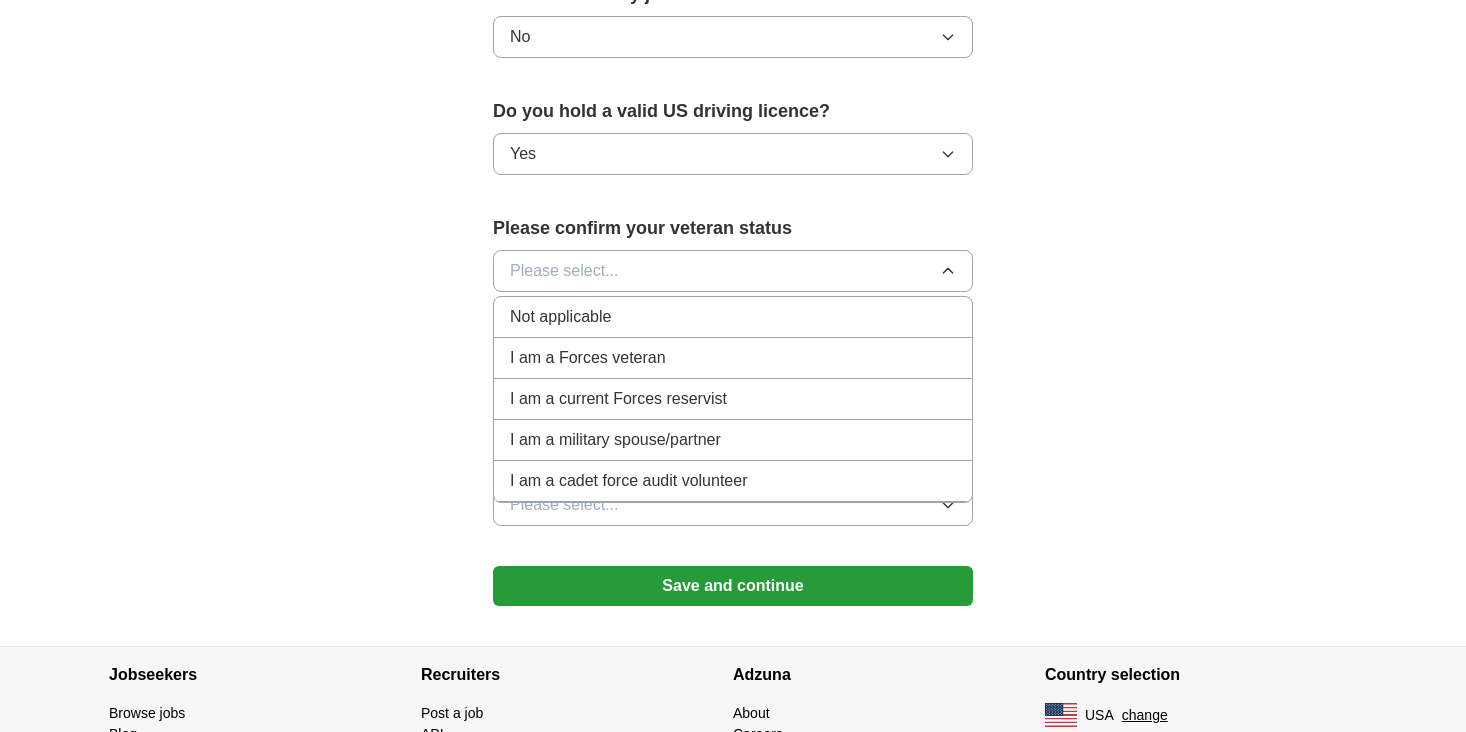 scroll, scrollTop: 1213, scrollLeft: 0, axis: vertical 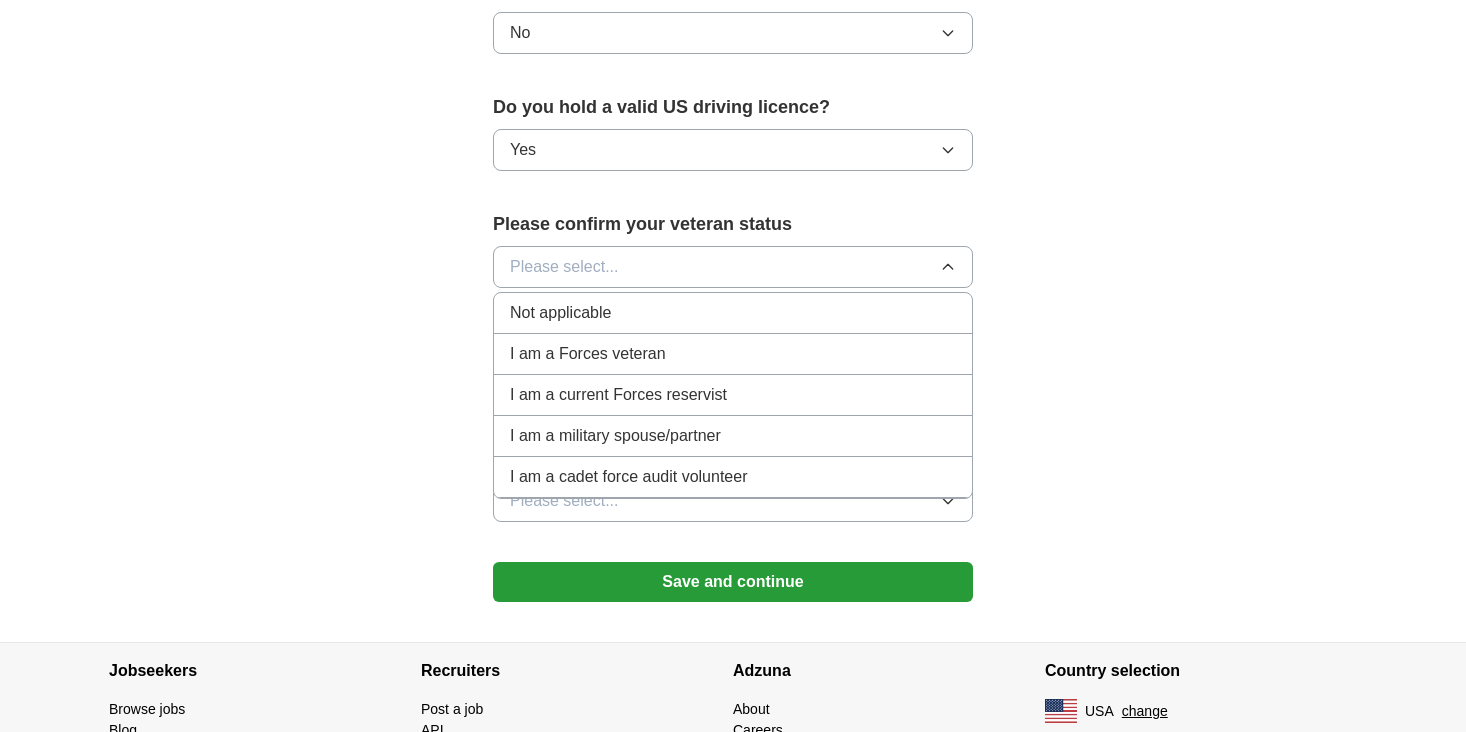click on "Not applicable" at bounding box center (560, 313) 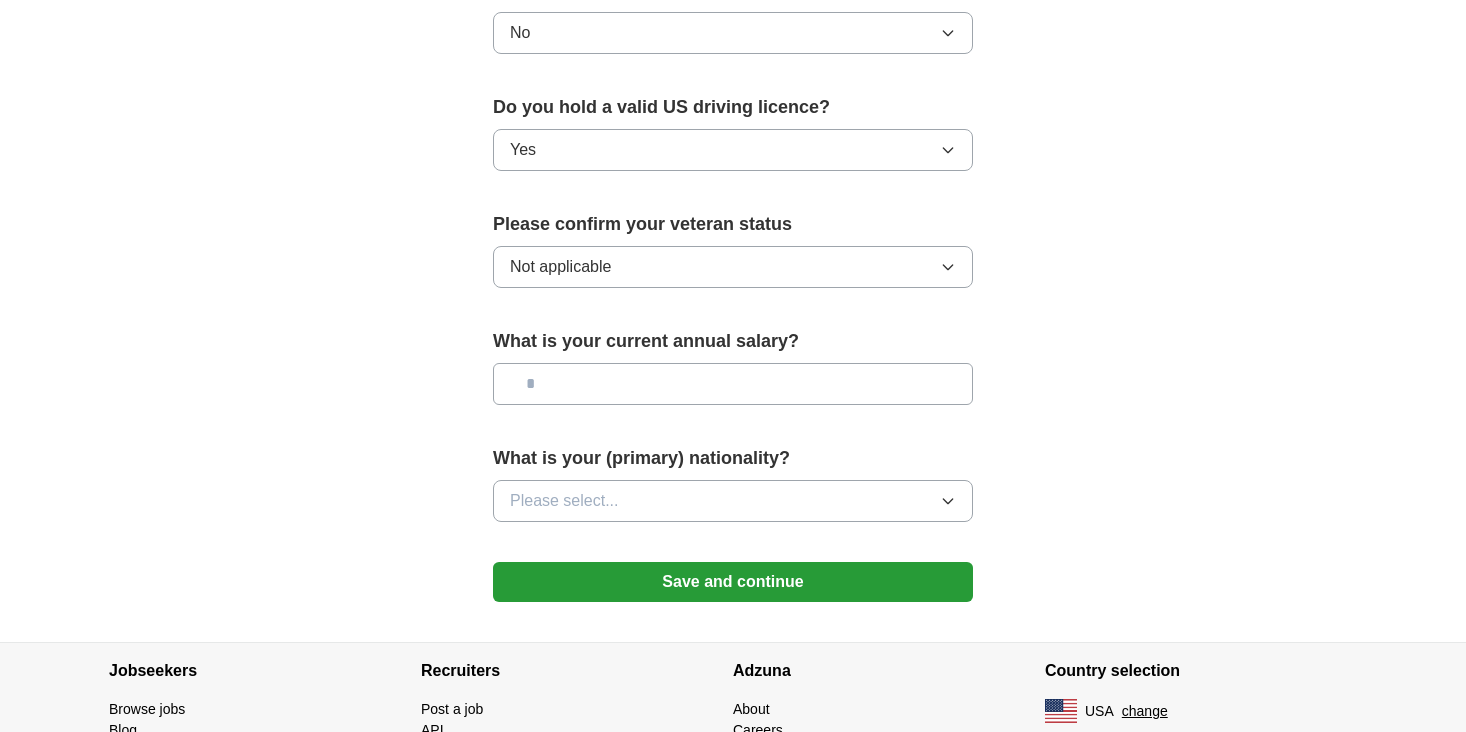 click at bounding box center [733, 384] 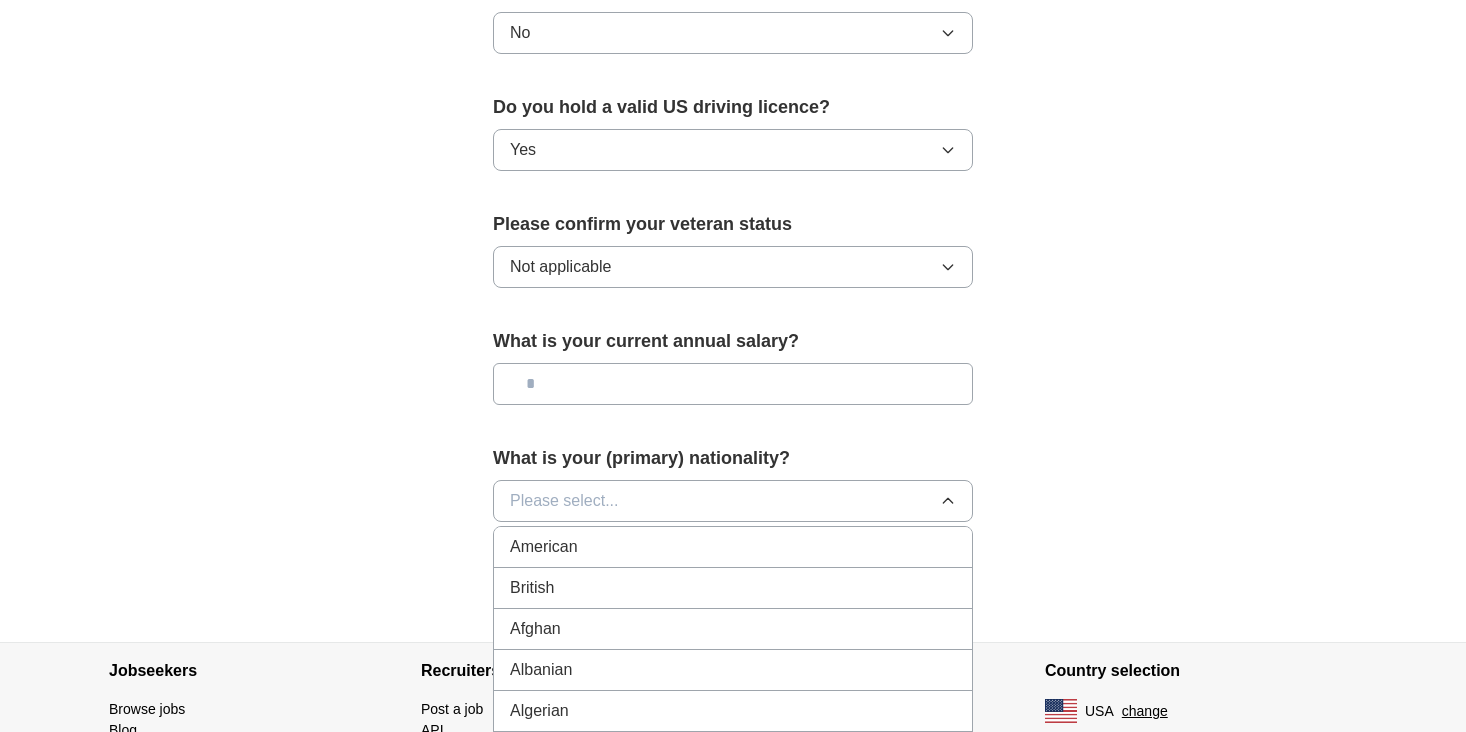 click on "American" at bounding box center (544, 547) 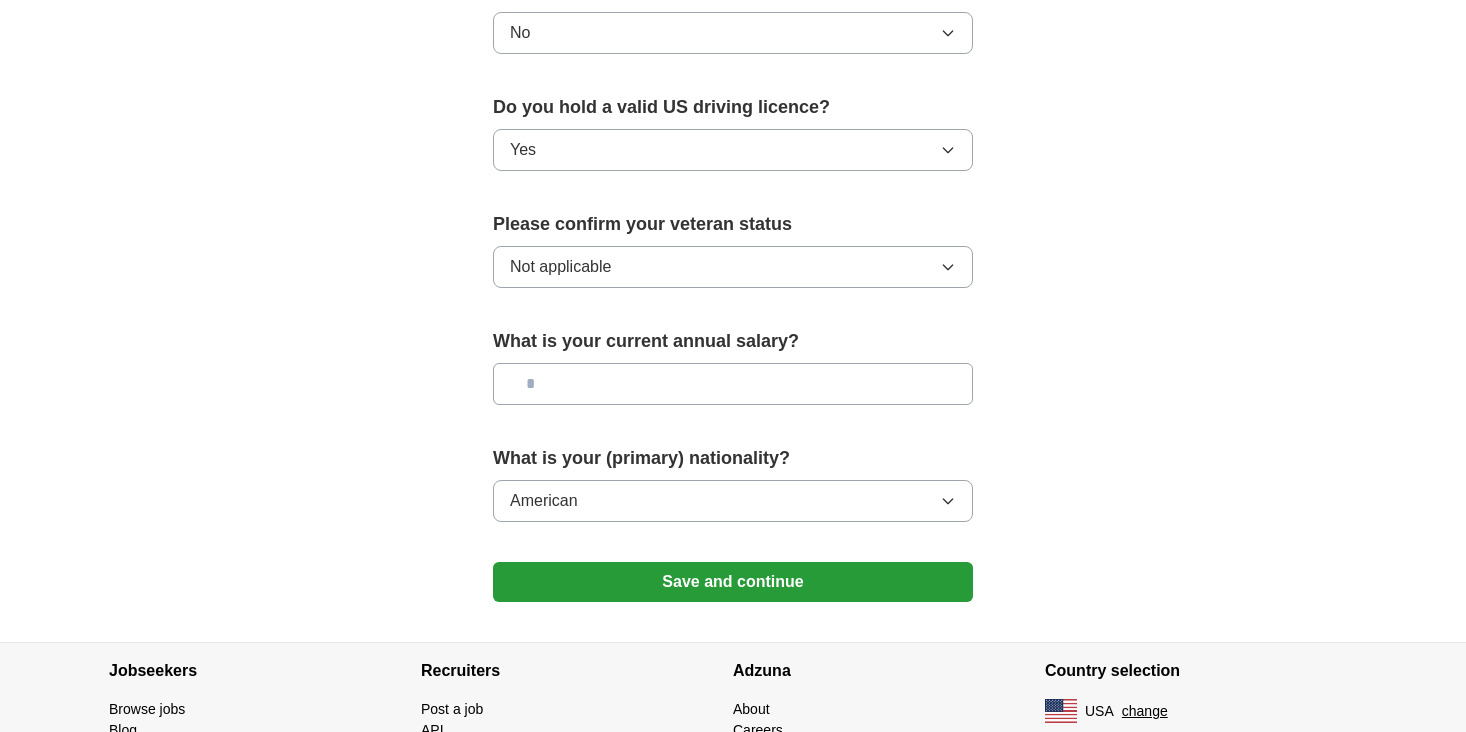click at bounding box center [733, 384] 